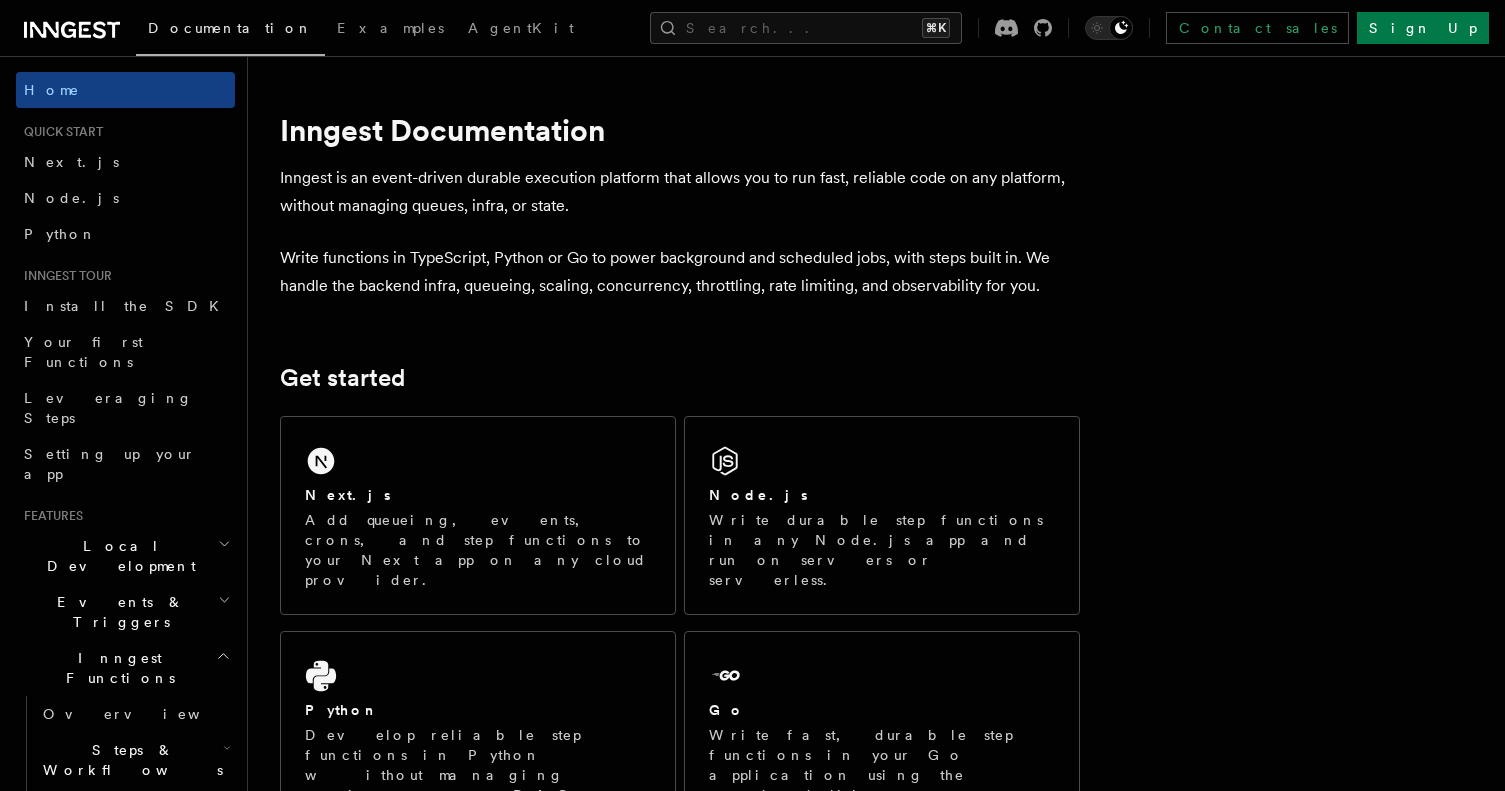 scroll, scrollTop: 0, scrollLeft: 0, axis: both 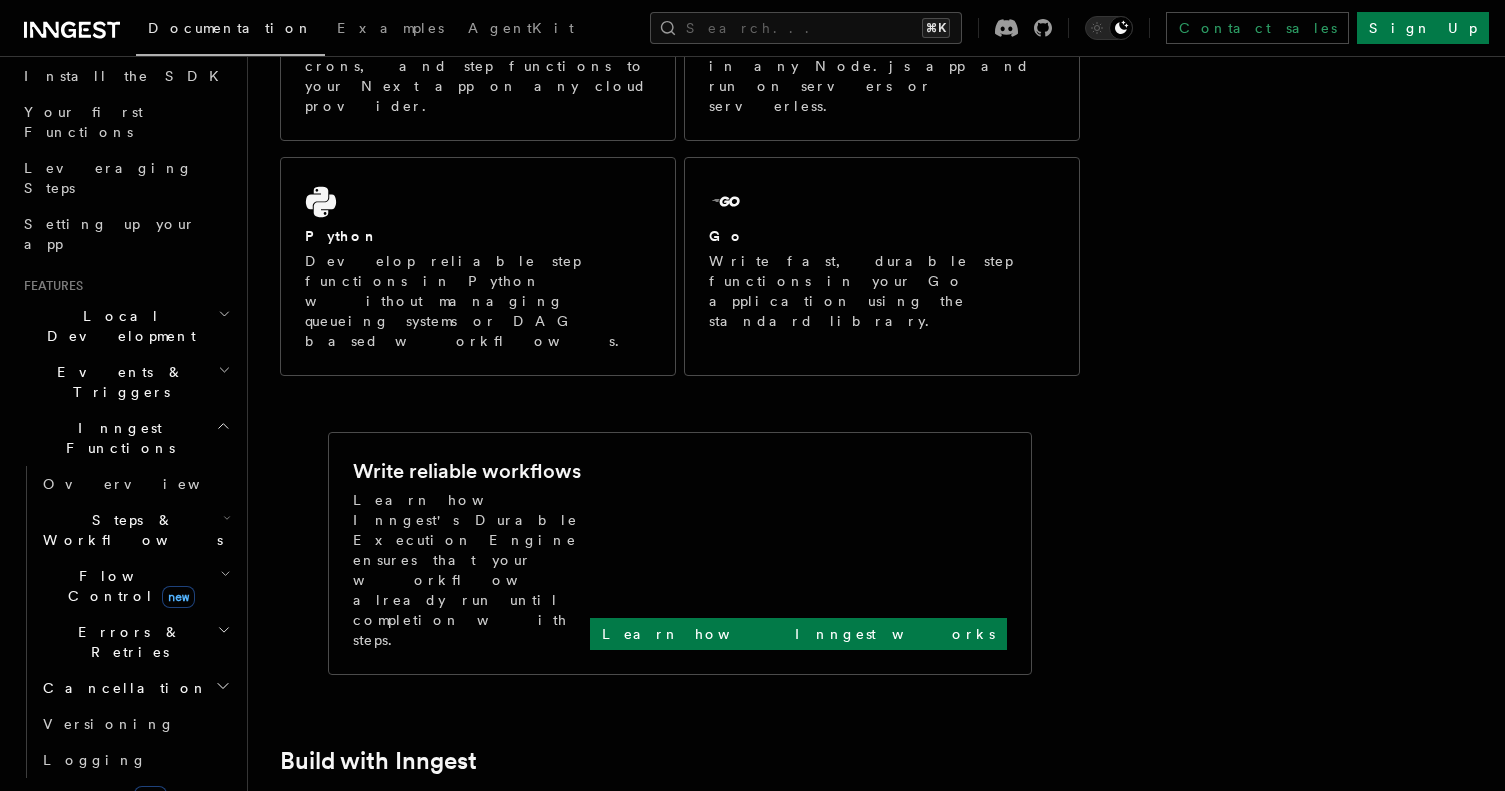 click on "Events & Triggers" at bounding box center (125, 382) 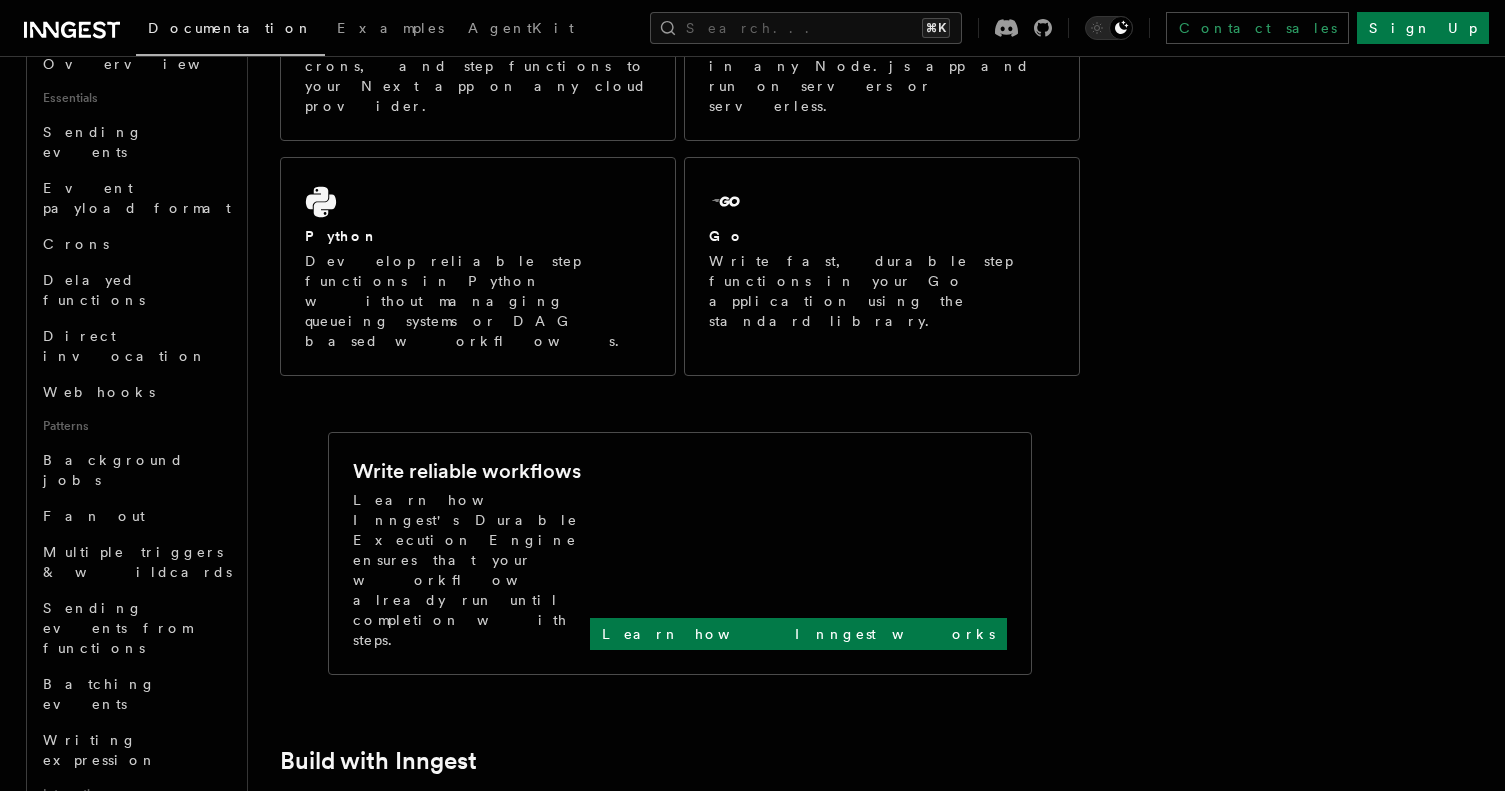 scroll, scrollTop: 606, scrollLeft: 0, axis: vertical 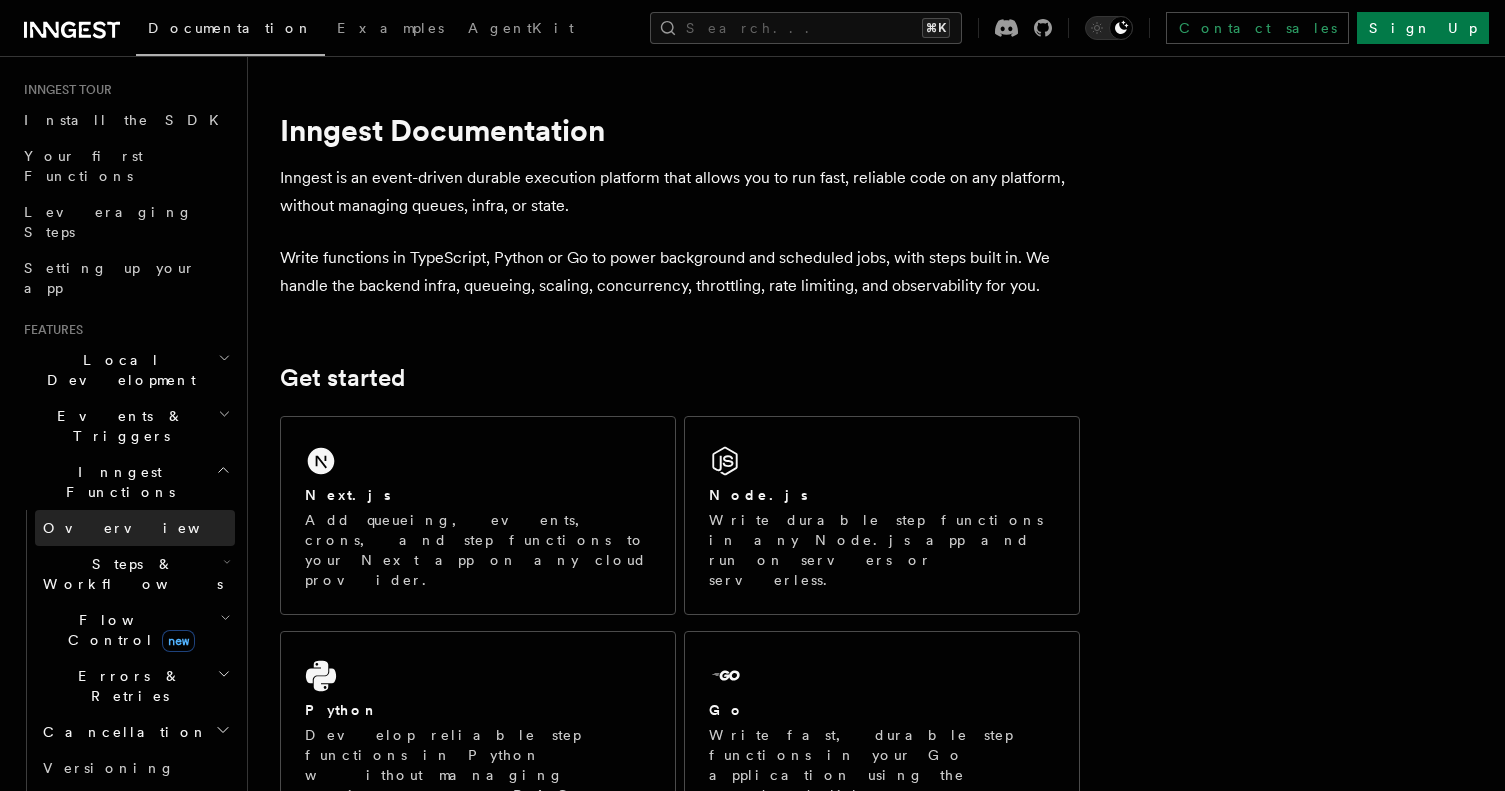 click on "Overview" at bounding box center [135, 528] 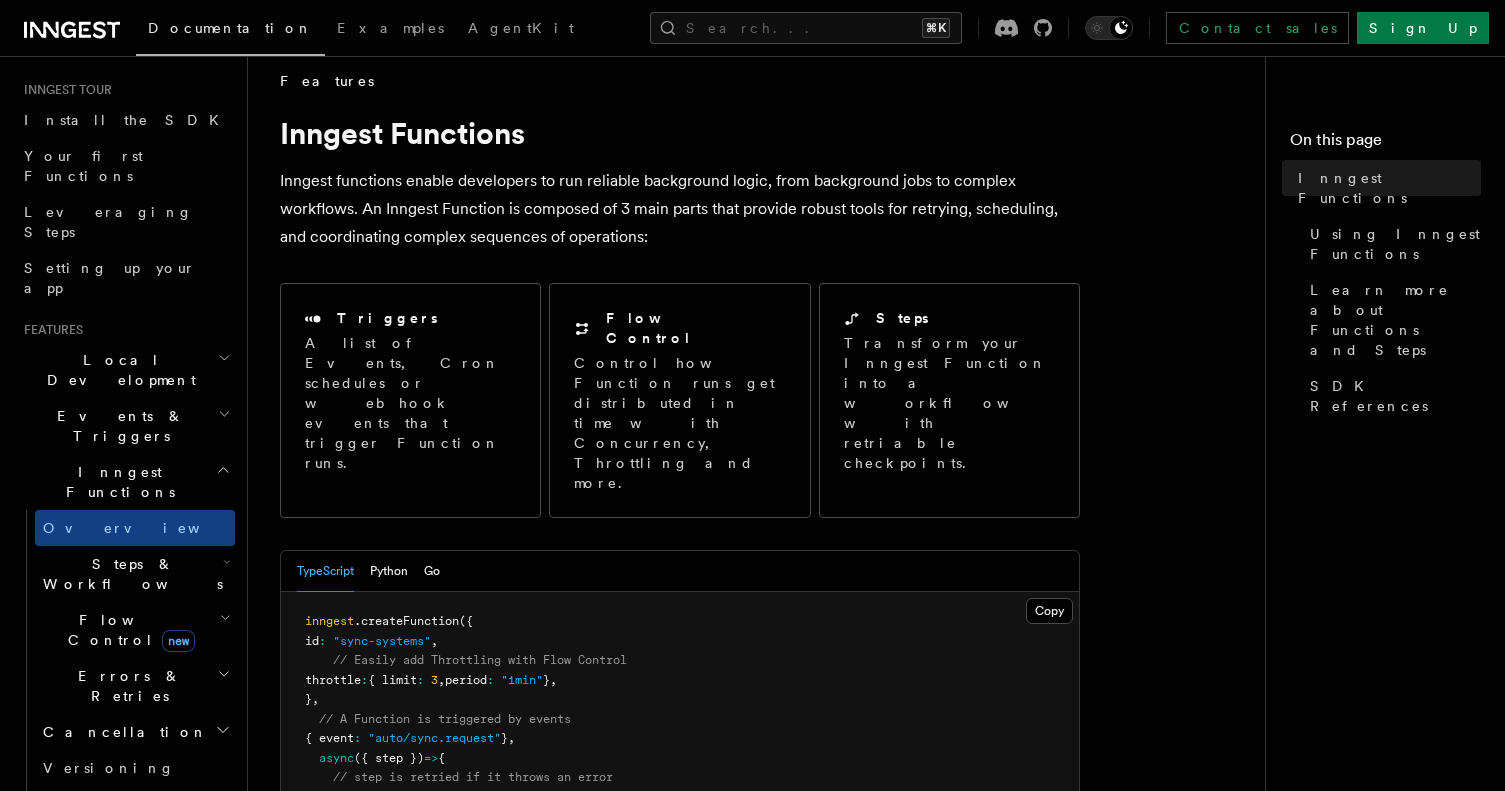 scroll, scrollTop: 12, scrollLeft: 0, axis: vertical 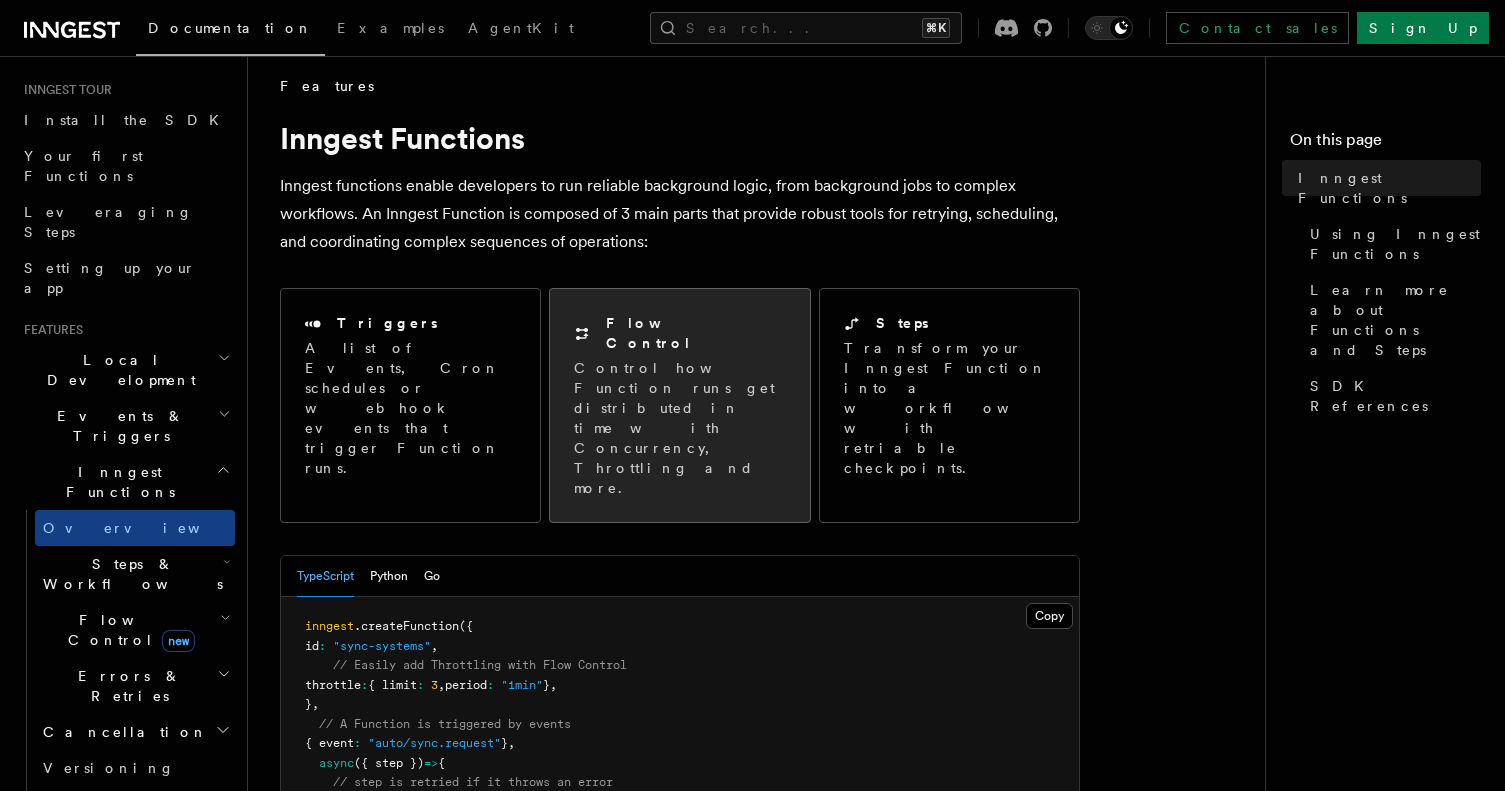 click on "Control how Function runs get distributed in time with Concurrency, Throttling and more." at bounding box center (679, 428) 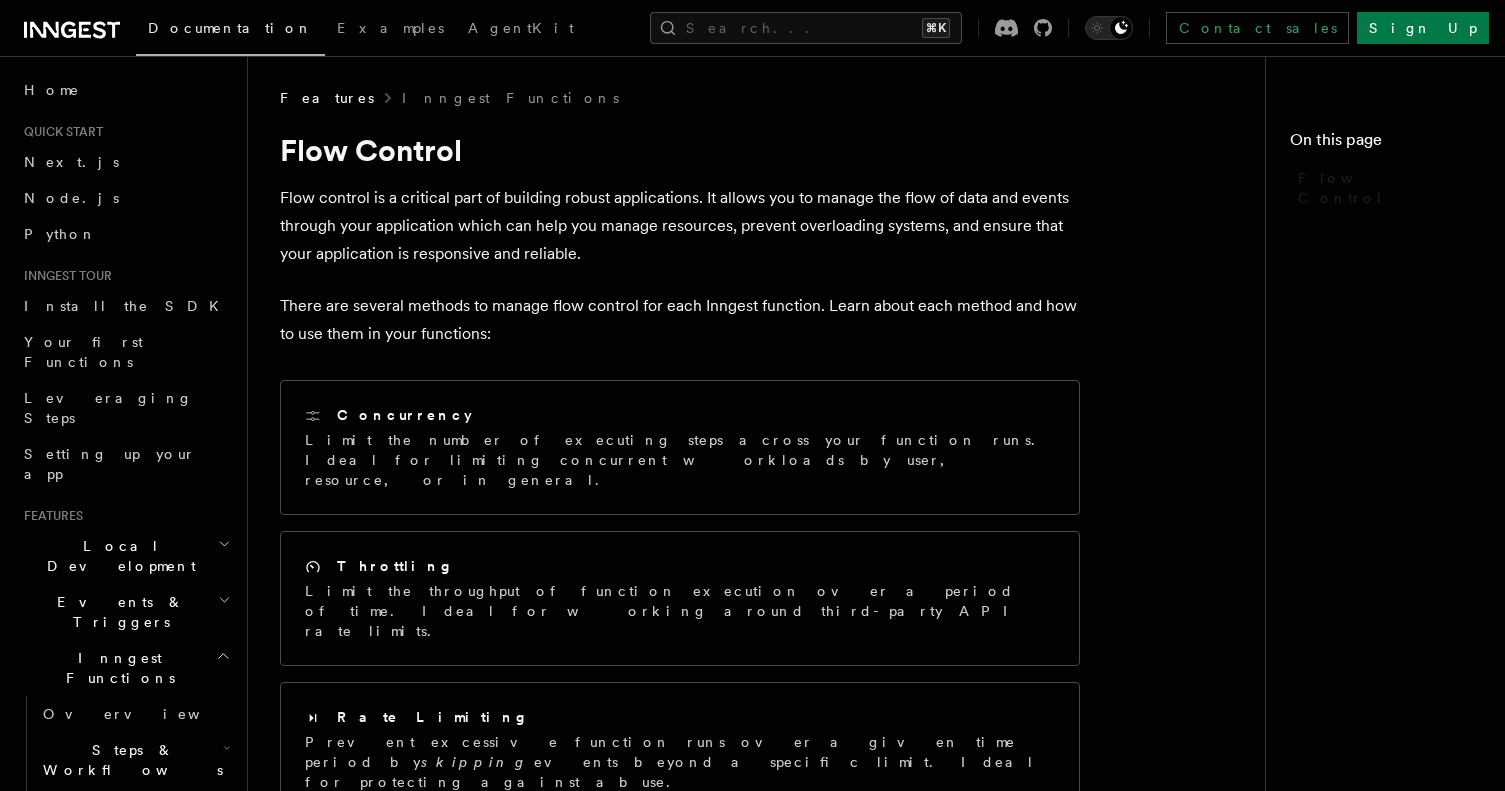 scroll, scrollTop: 0, scrollLeft: 0, axis: both 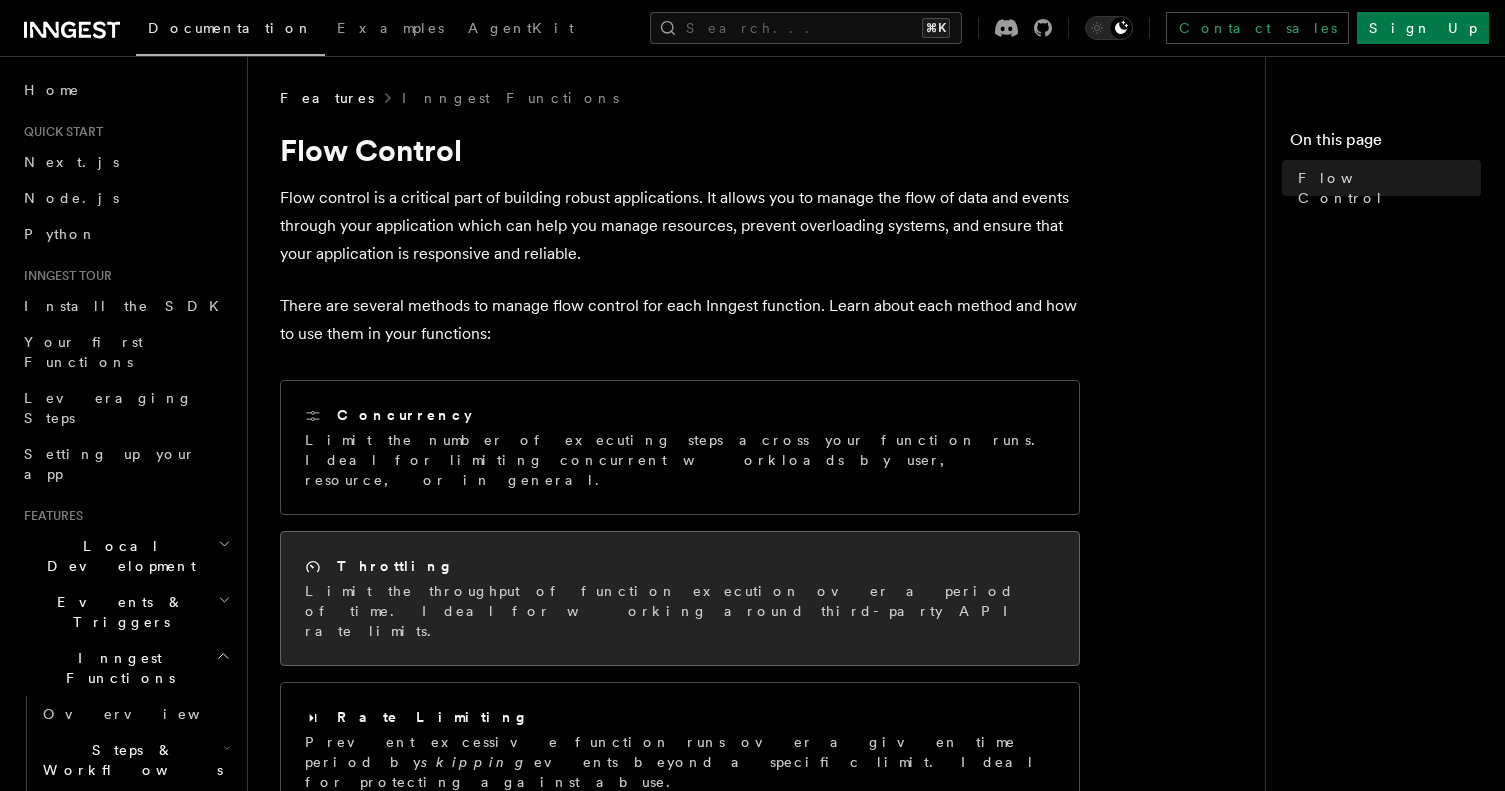 click on "Throttling" at bounding box center (680, 566) 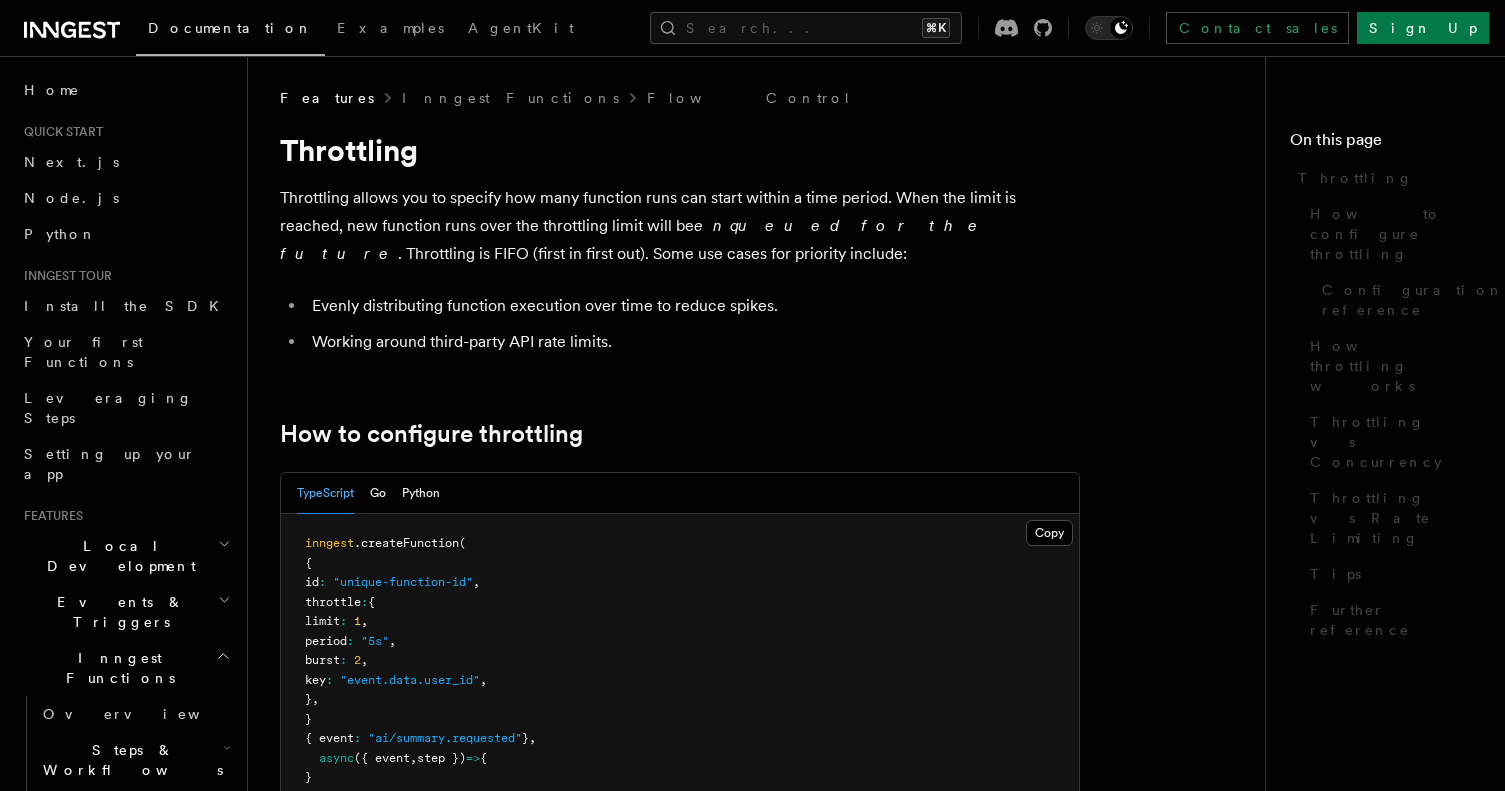 scroll, scrollTop: 0, scrollLeft: 0, axis: both 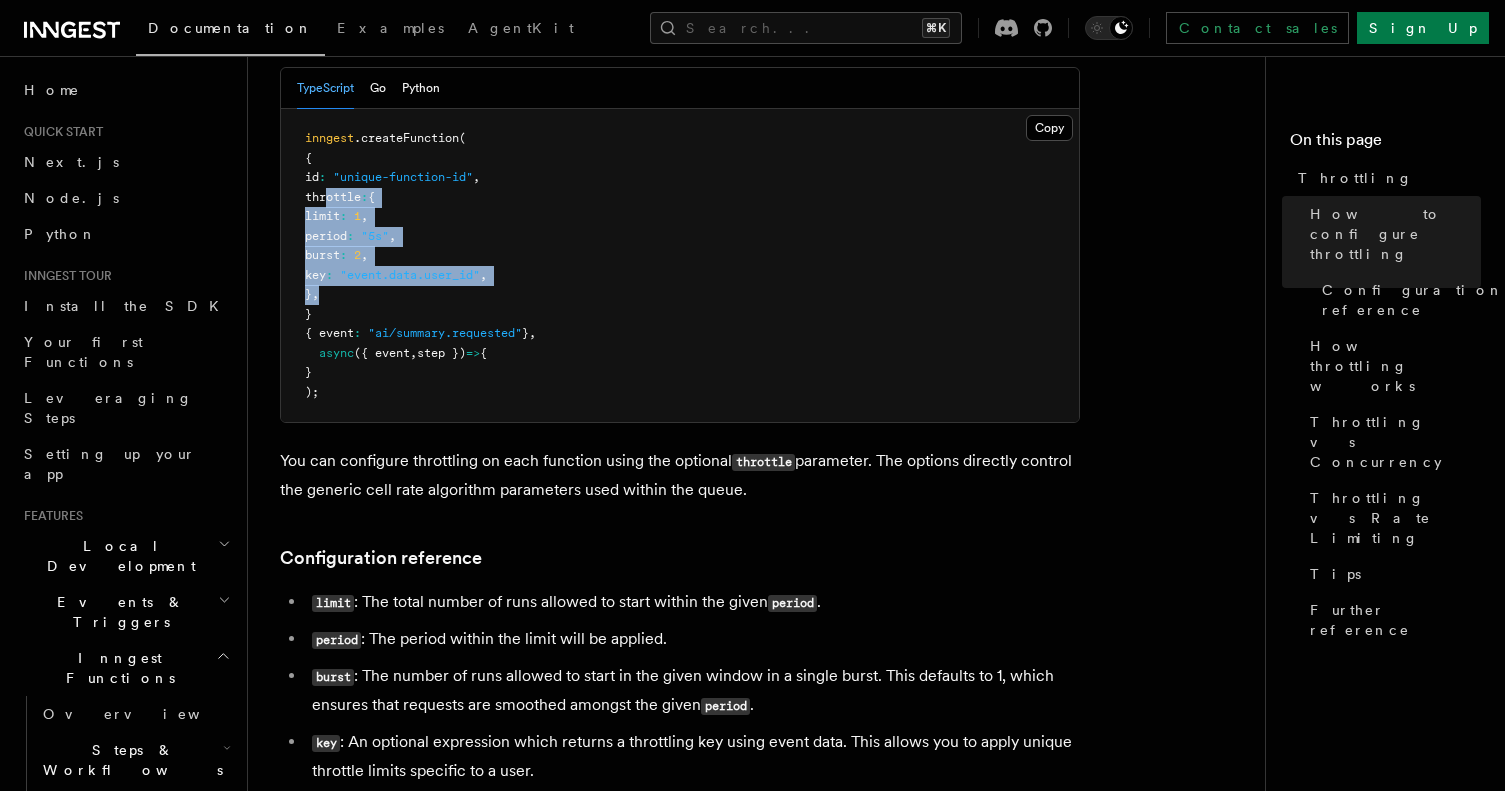 drag, startPoint x: 330, startPoint y: 197, endPoint x: 364, endPoint y: 290, distance: 99.0202 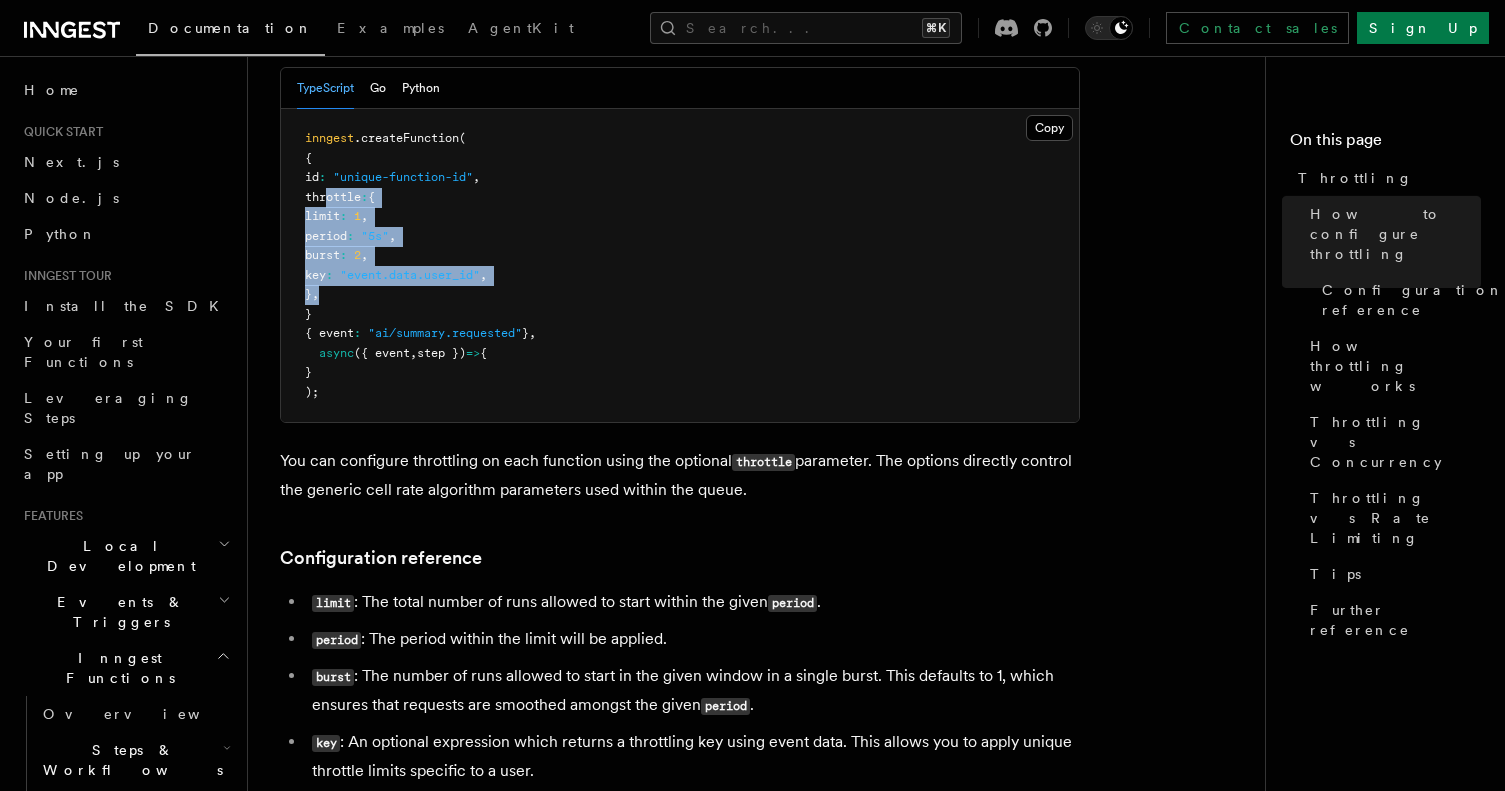 scroll, scrollTop: 0, scrollLeft: 0, axis: both 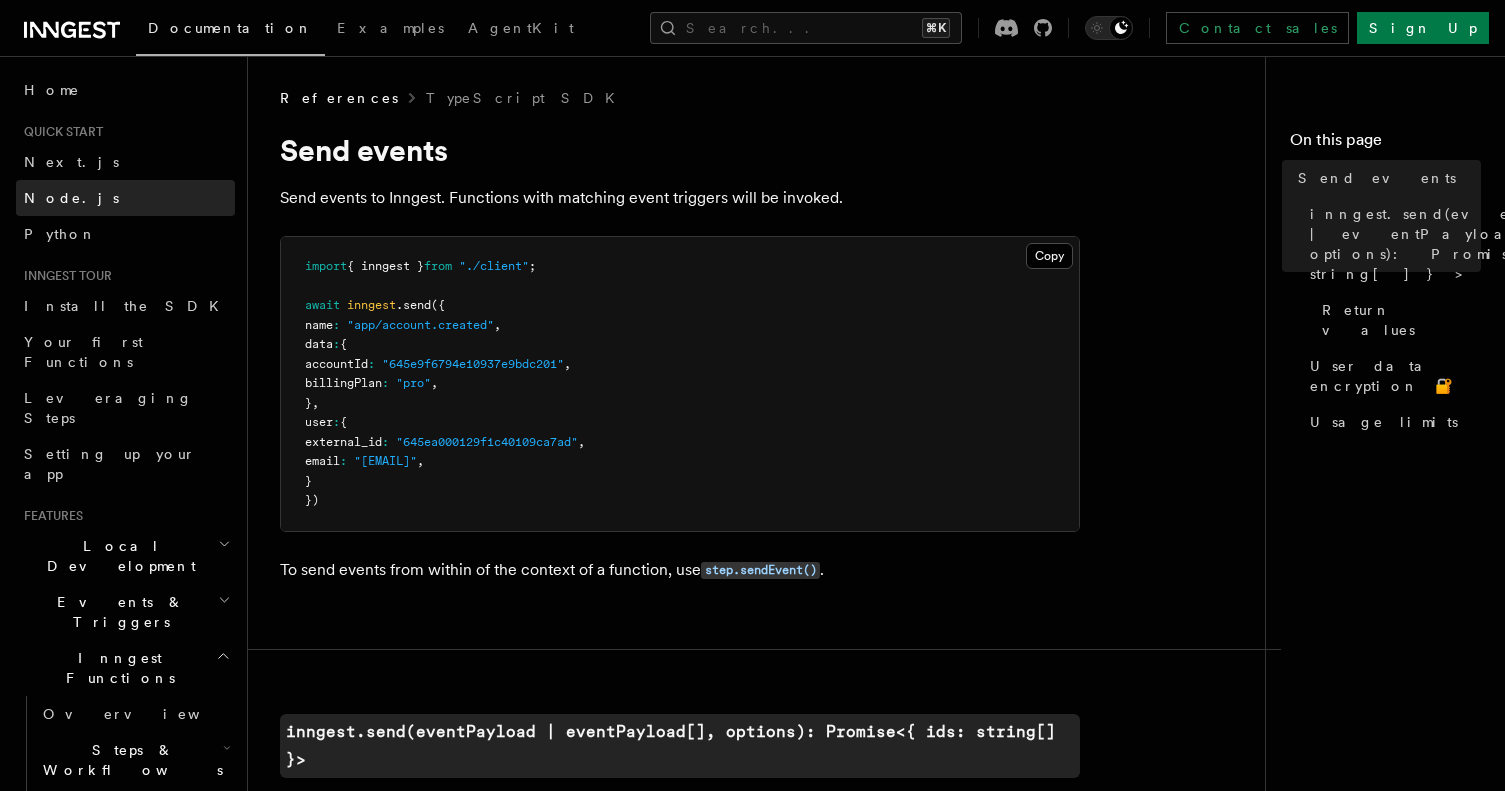 click on "Node.js" at bounding box center (125, 198) 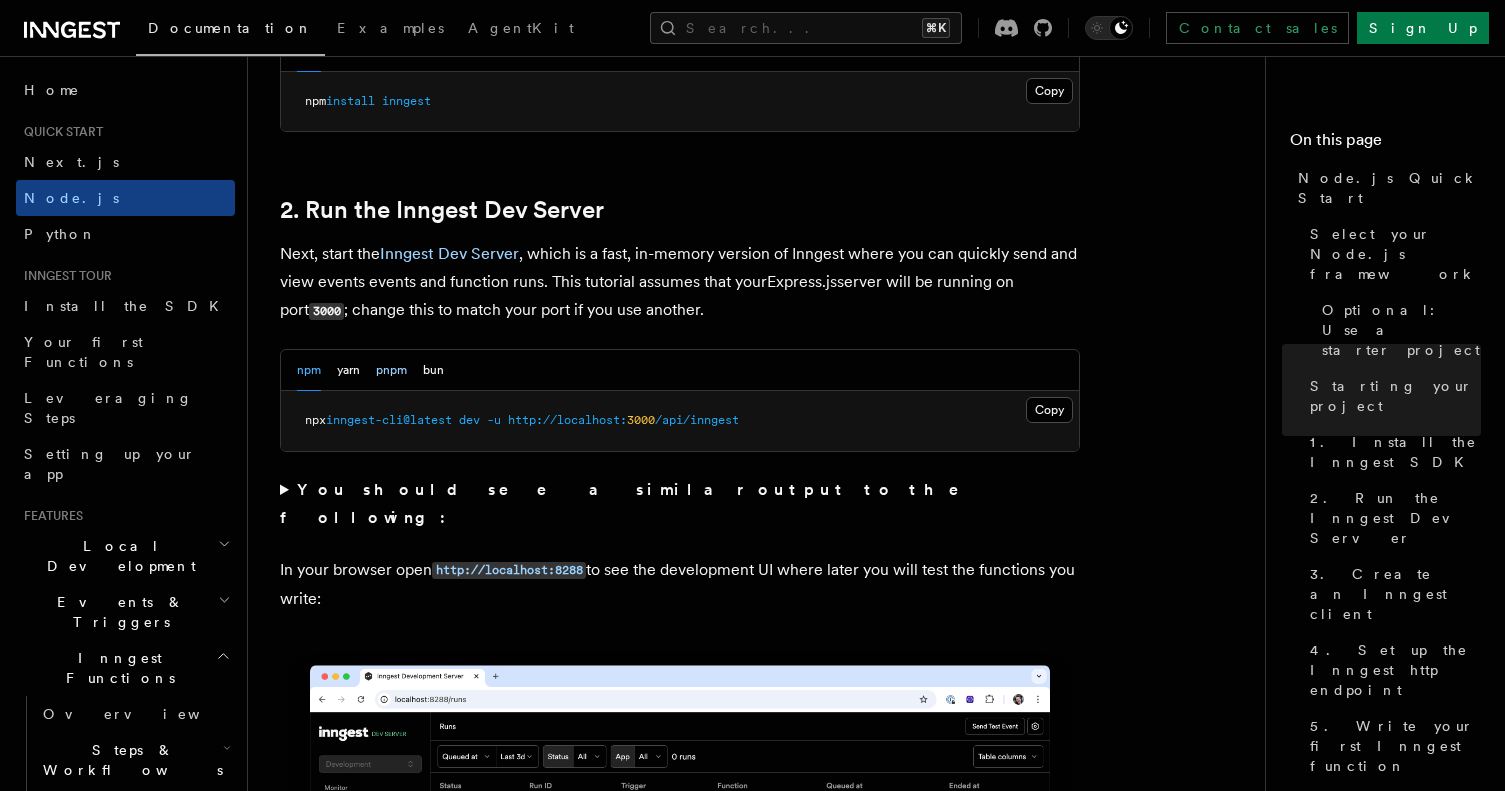 scroll, scrollTop: 1455, scrollLeft: 0, axis: vertical 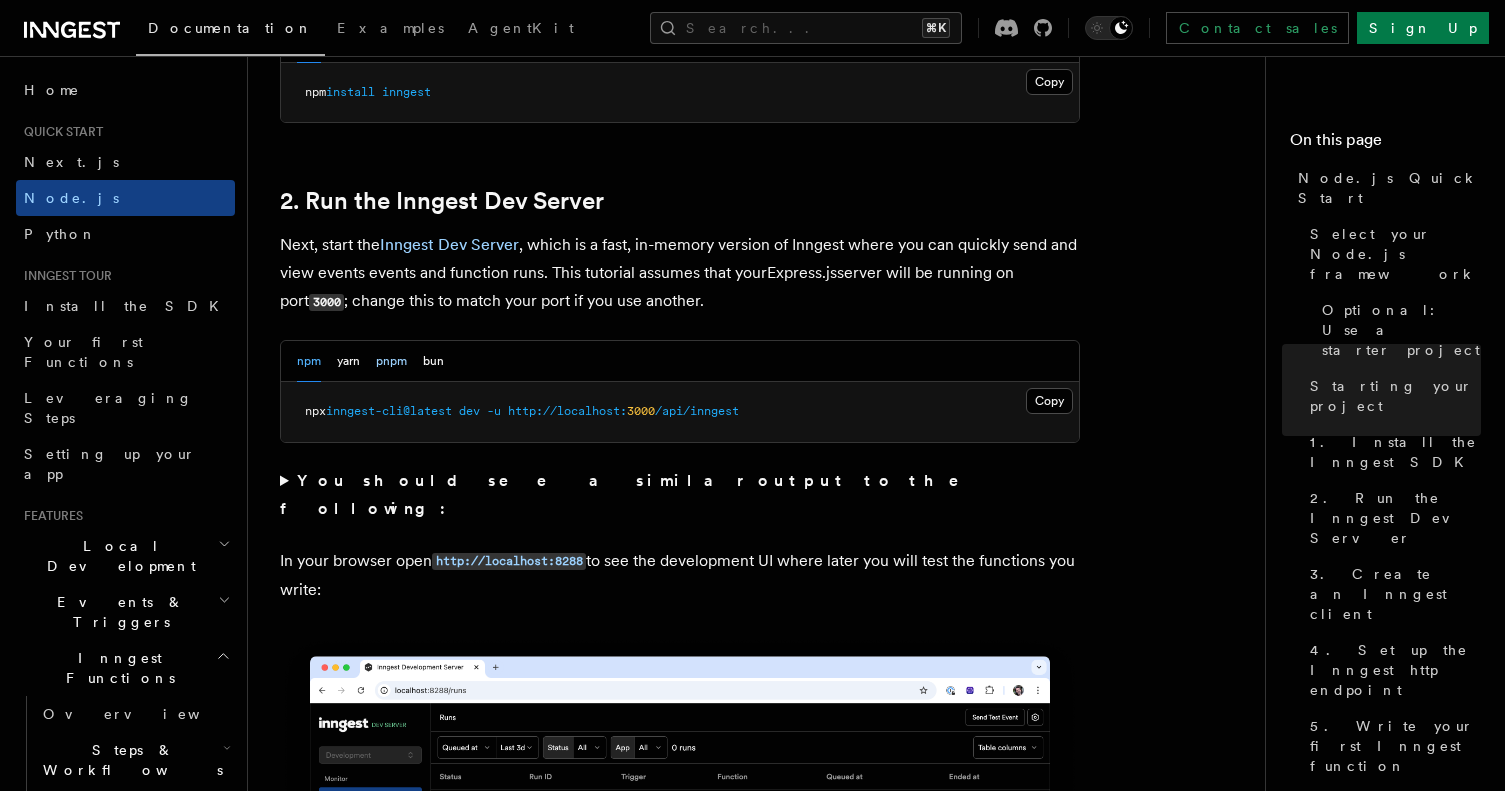 click on "pnpm" at bounding box center [391, 361] 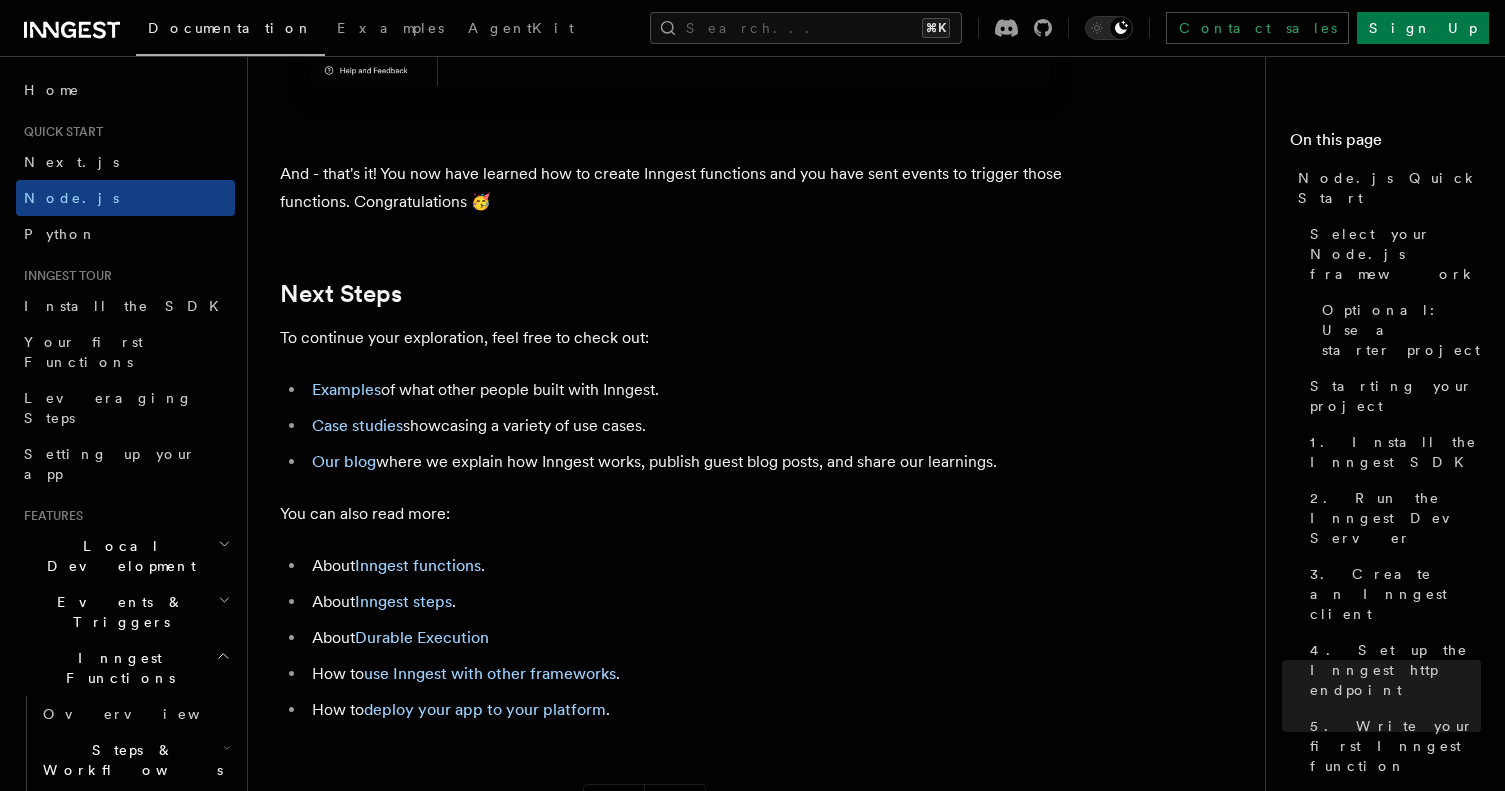 scroll, scrollTop: 12370, scrollLeft: 0, axis: vertical 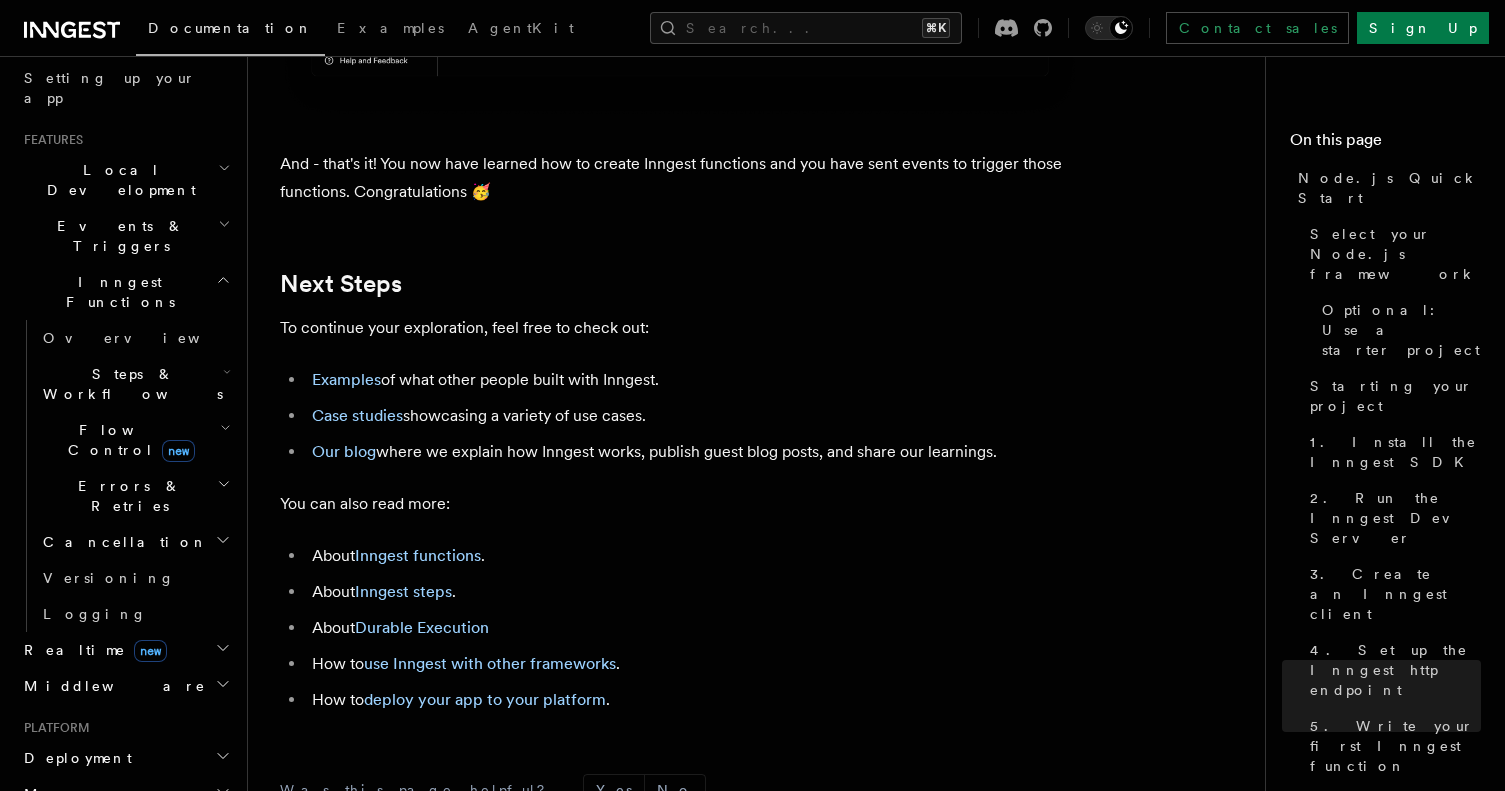 click on "Deployment" at bounding box center (125, 758) 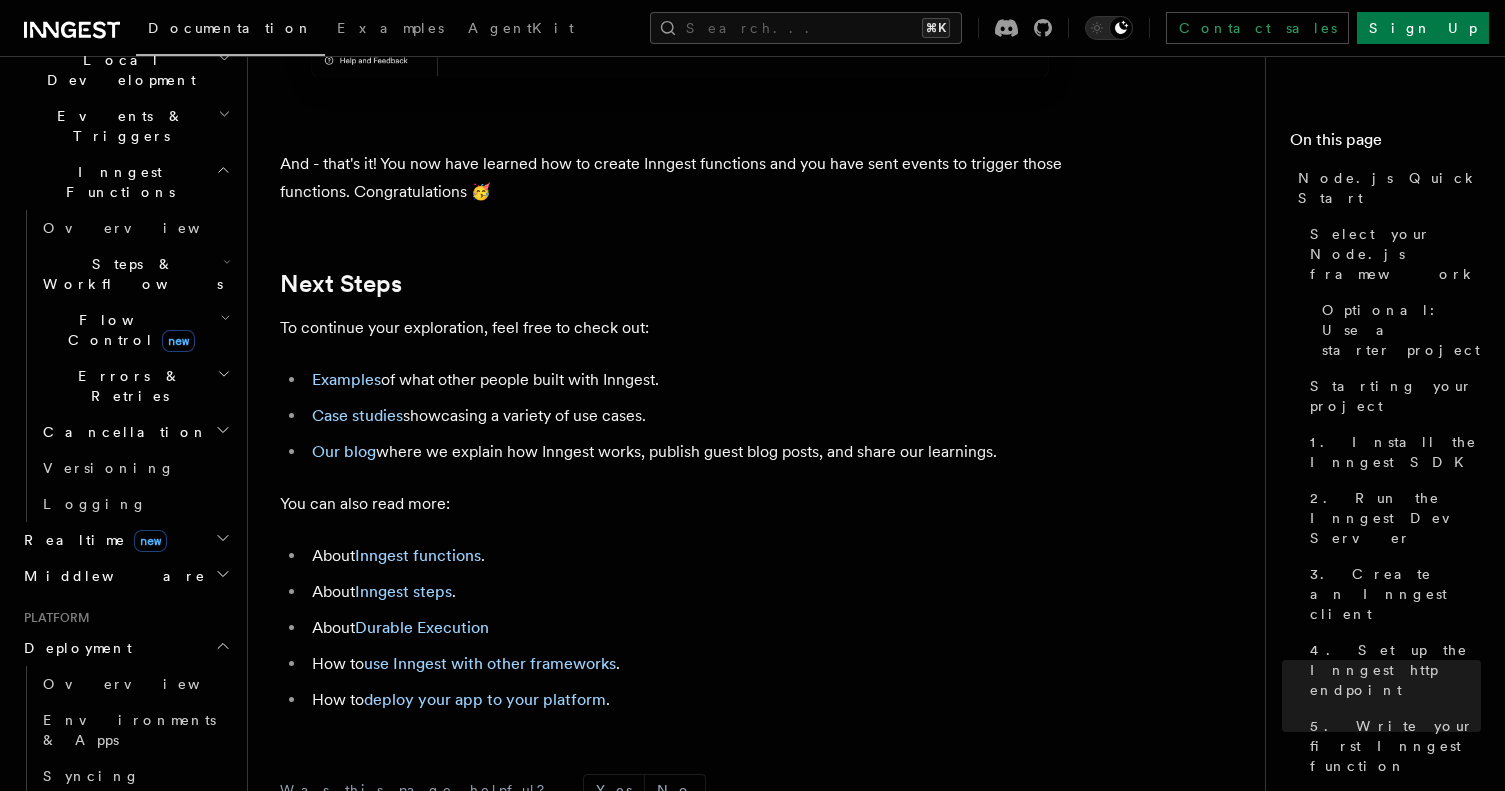 scroll, scrollTop: 487, scrollLeft: 0, axis: vertical 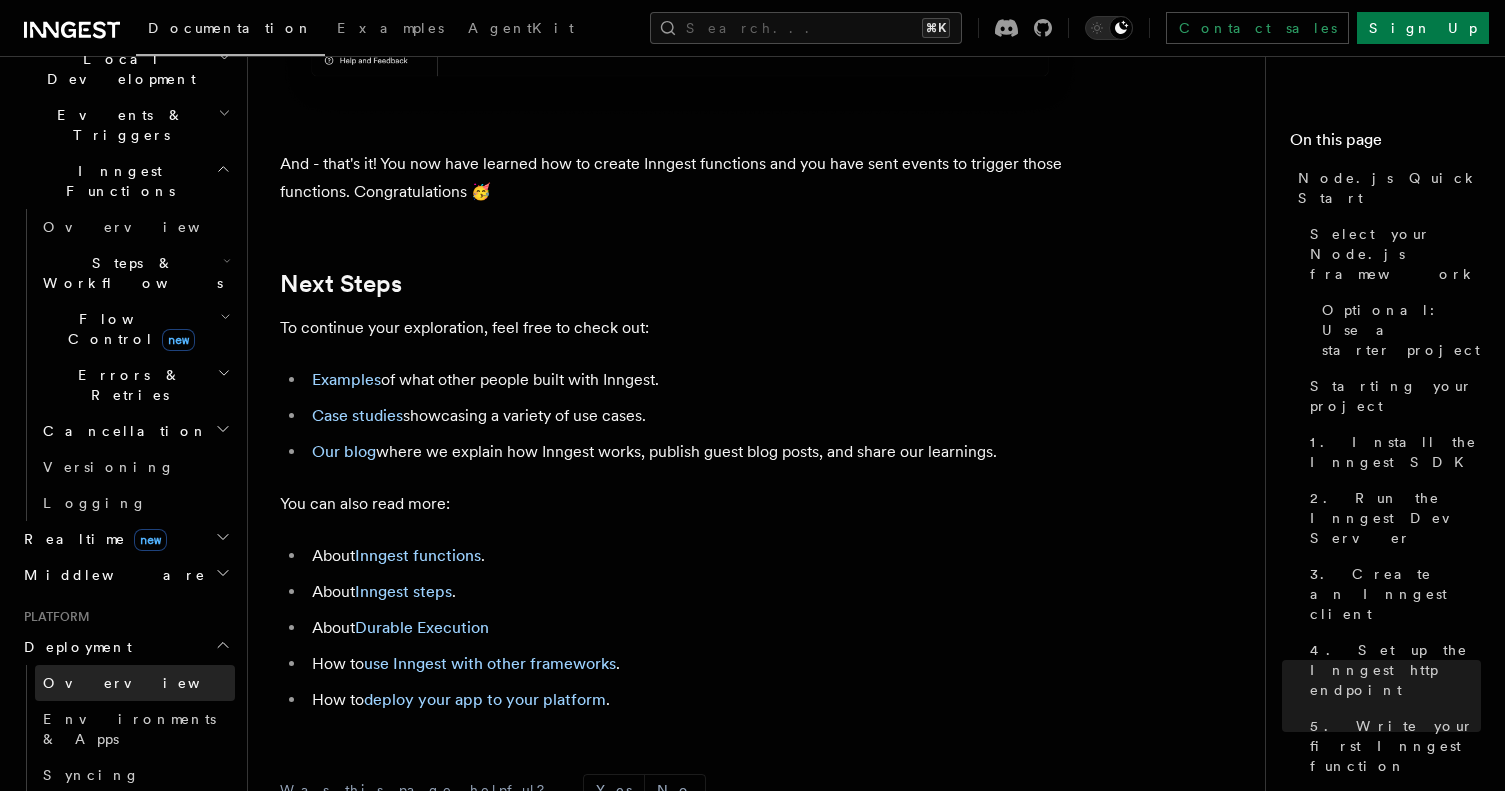 click on "Overview" at bounding box center [135, 683] 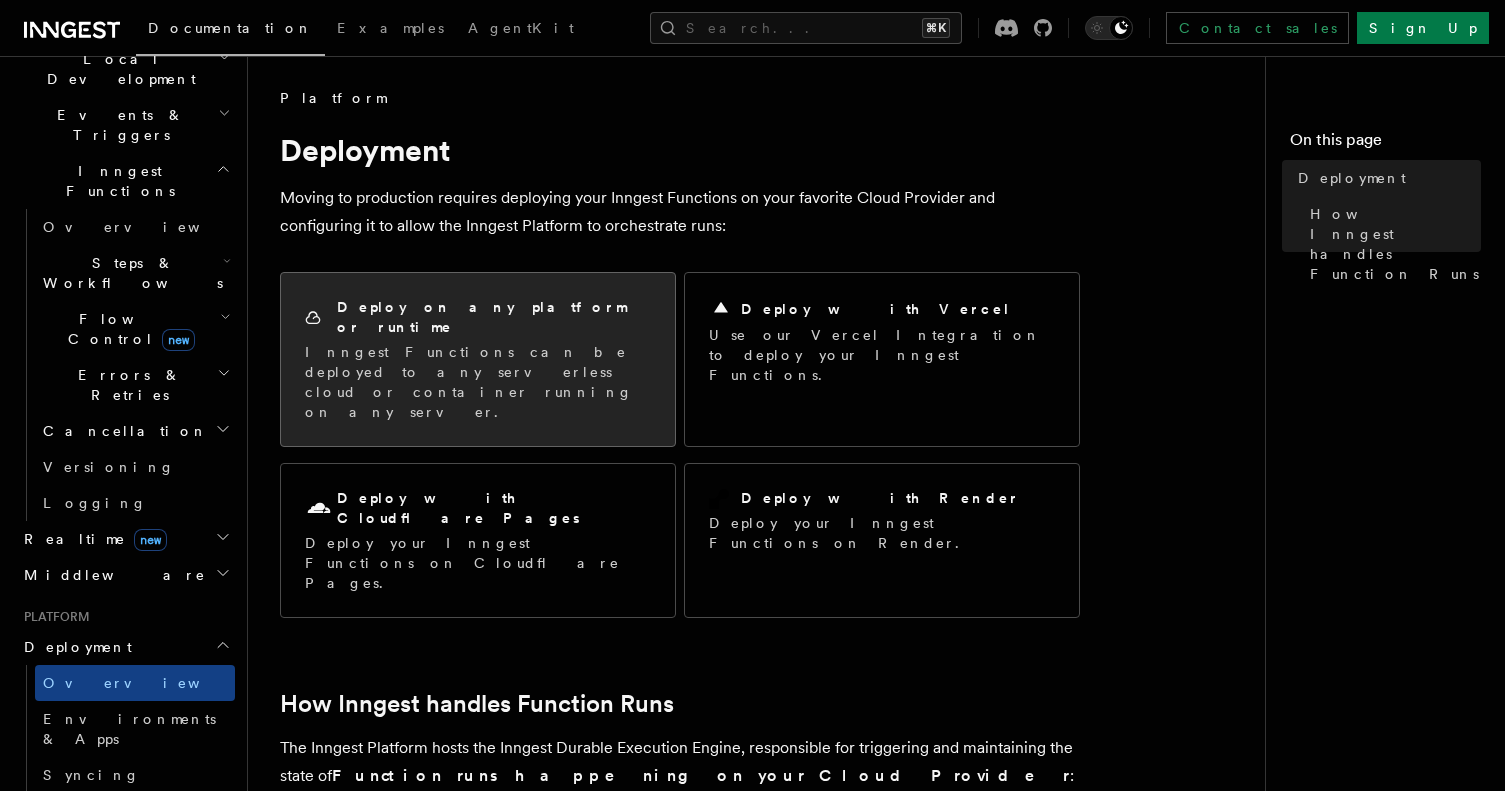 click on "Inngest Functions can be deployed to any serverless cloud or container running on any server." at bounding box center [478, 382] 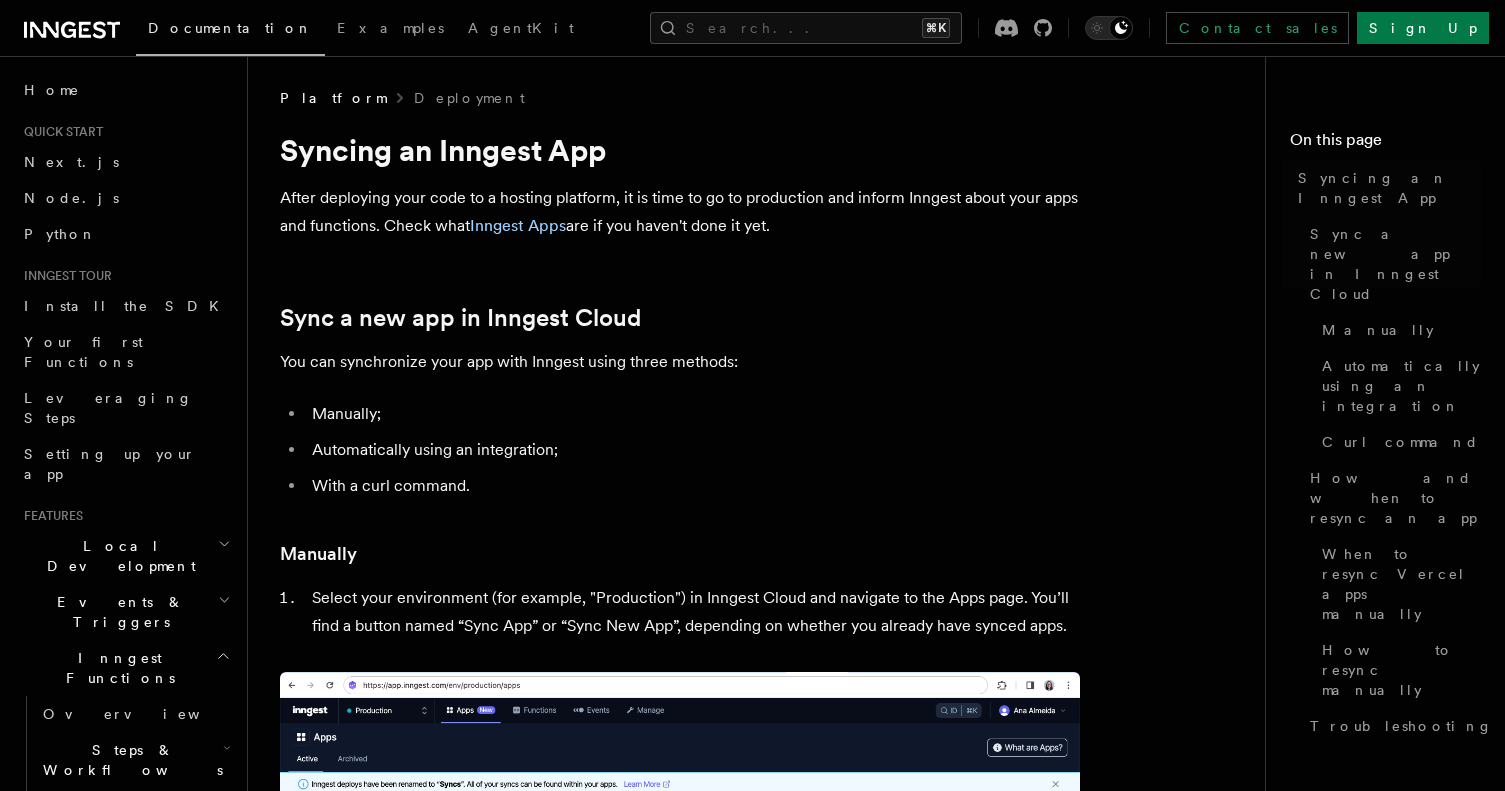 scroll, scrollTop: 208, scrollLeft: 0, axis: vertical 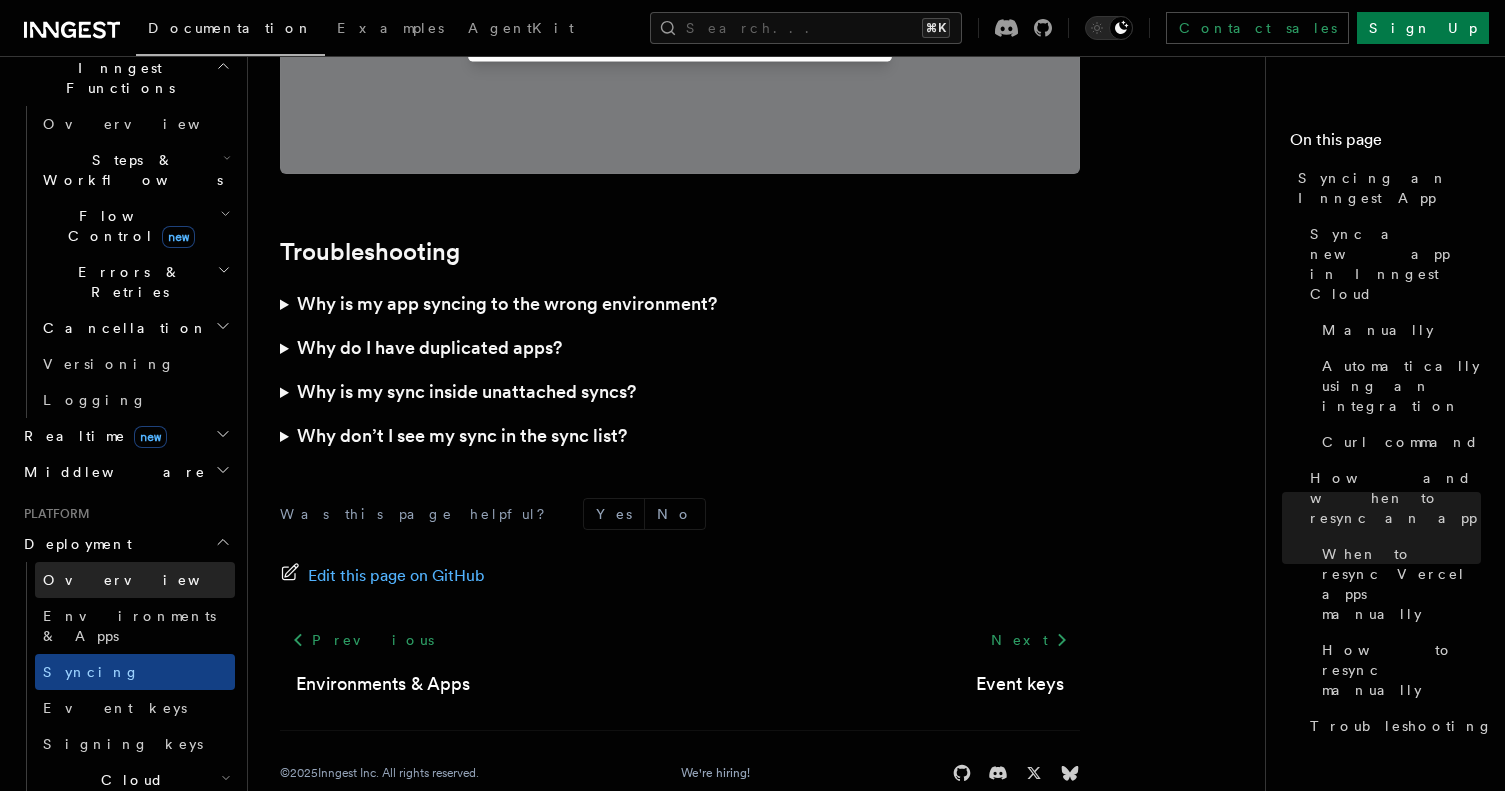 click on "Overview" at bounding box center [135, 580] 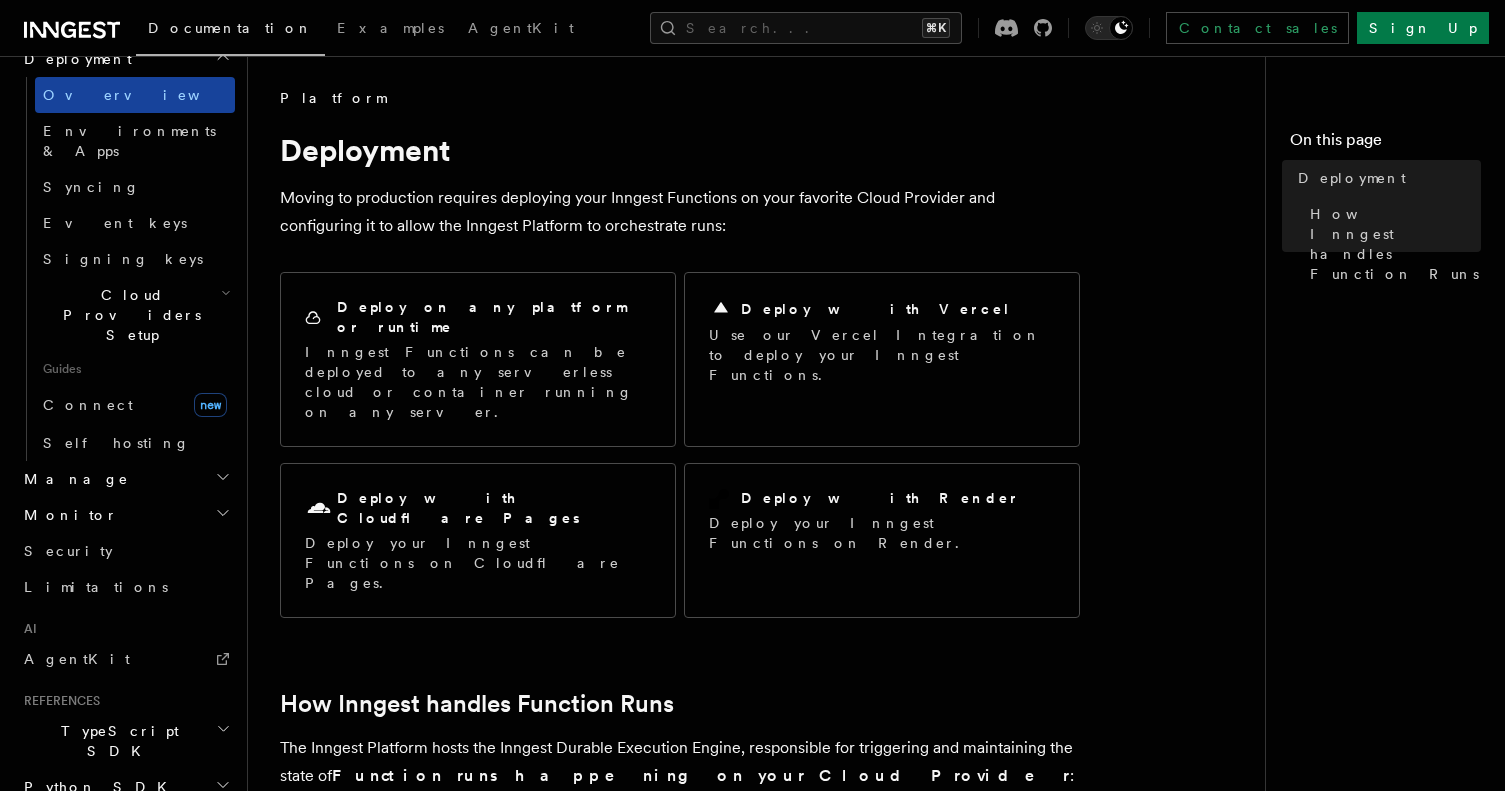 scroll, scrollTop: 1088, scrollLeft: 0, axis: vertical 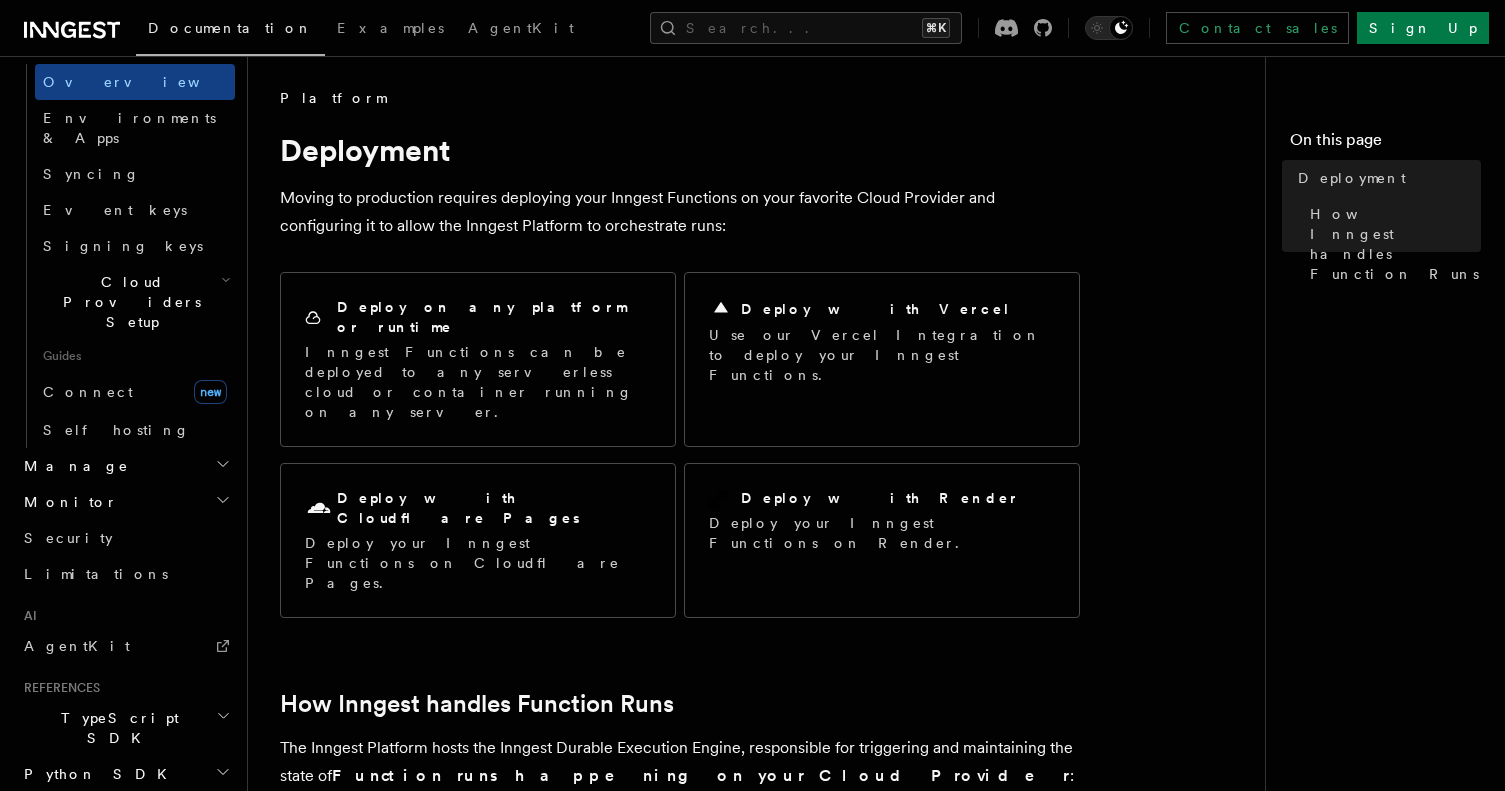click on "REST API" at bounding box center (125, 846) 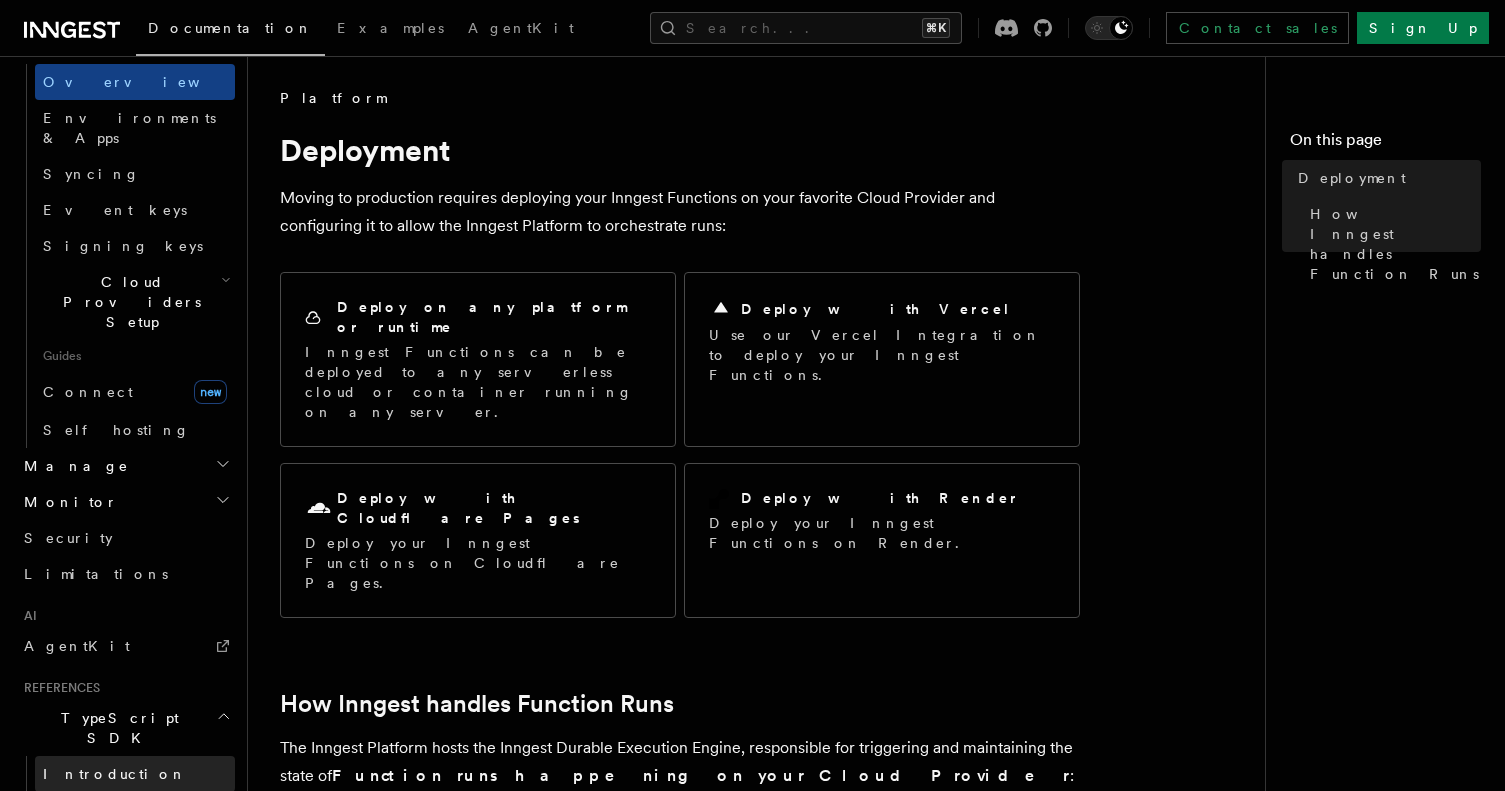 click on "Introduction" at bounding box center (135, 774) 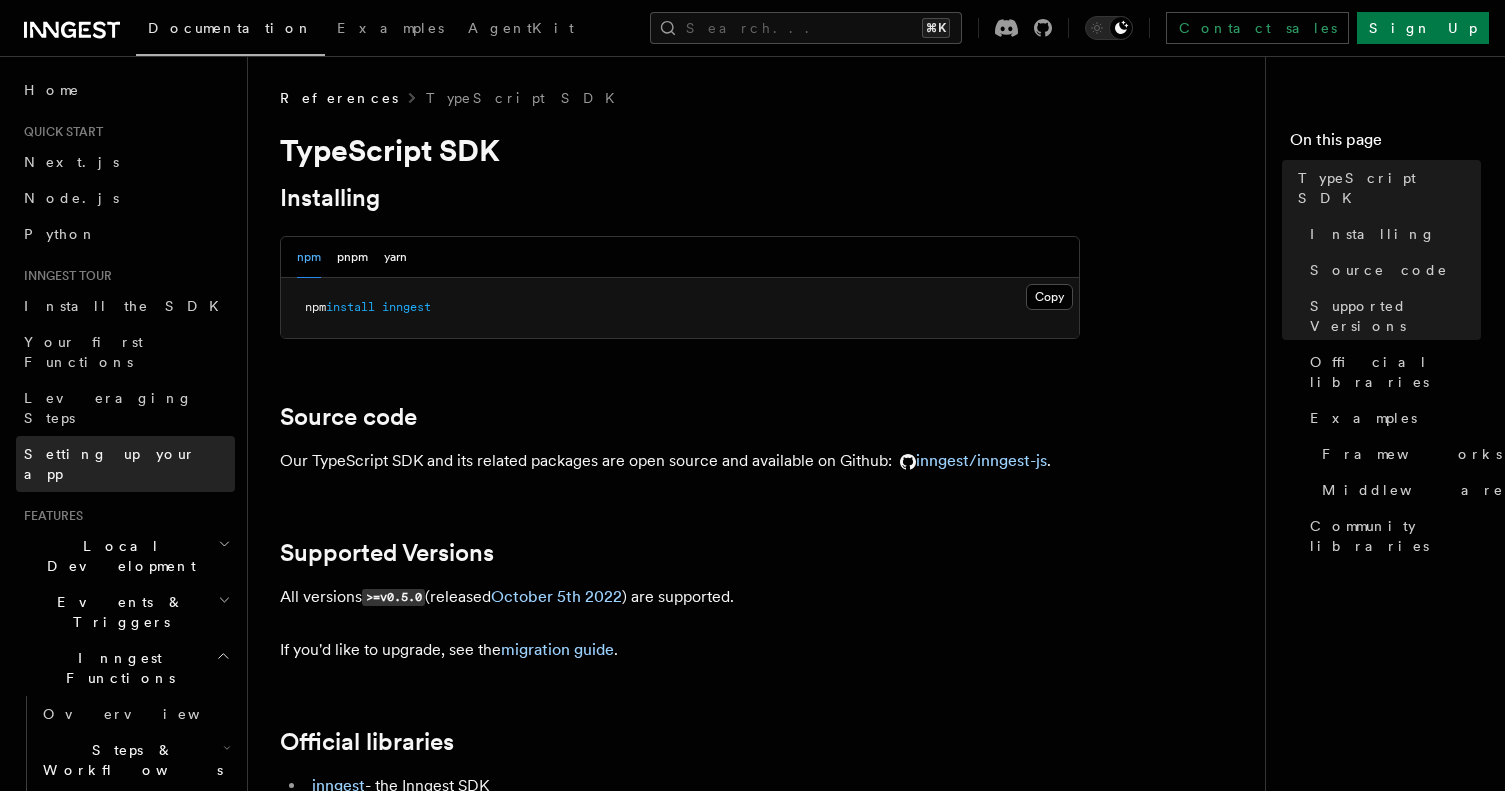 scroll, scrollTop: 18, scrollLeft: 0, axis: vertical 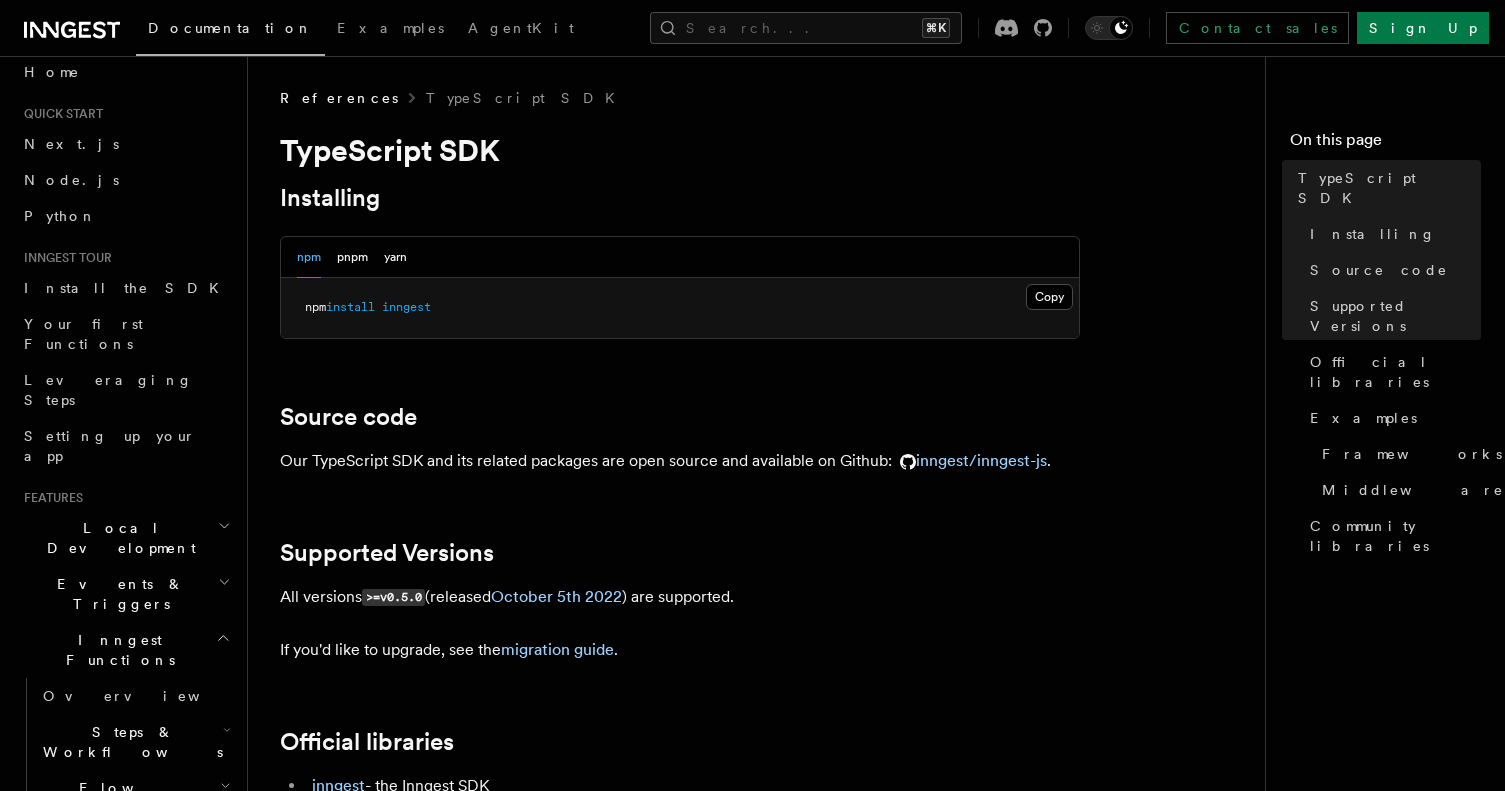 click on "Inngest Functions" at bounding box center [125, 650] 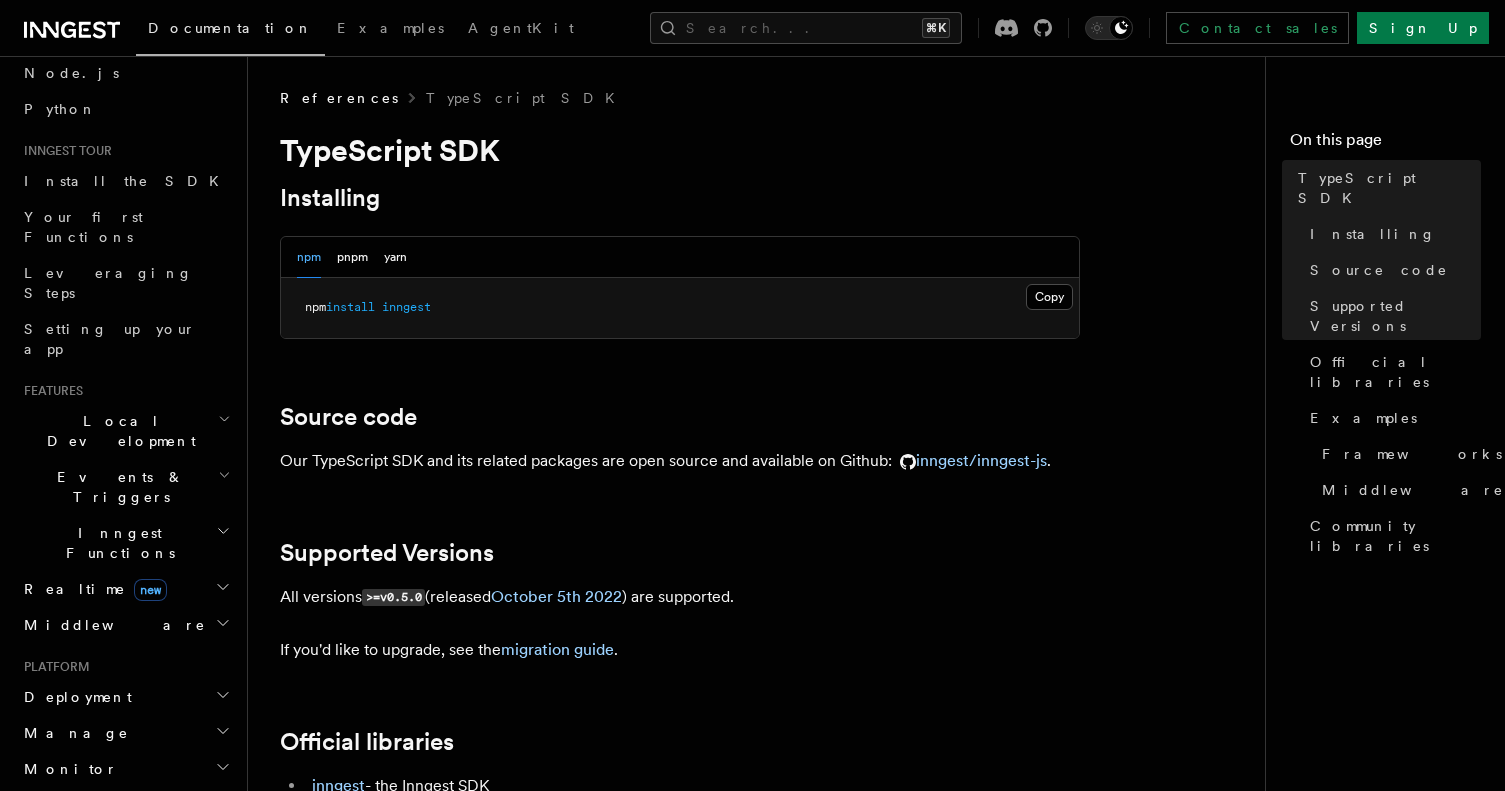 scroll, scrollTop: 127, scrollLeft: 0, axis: vertical 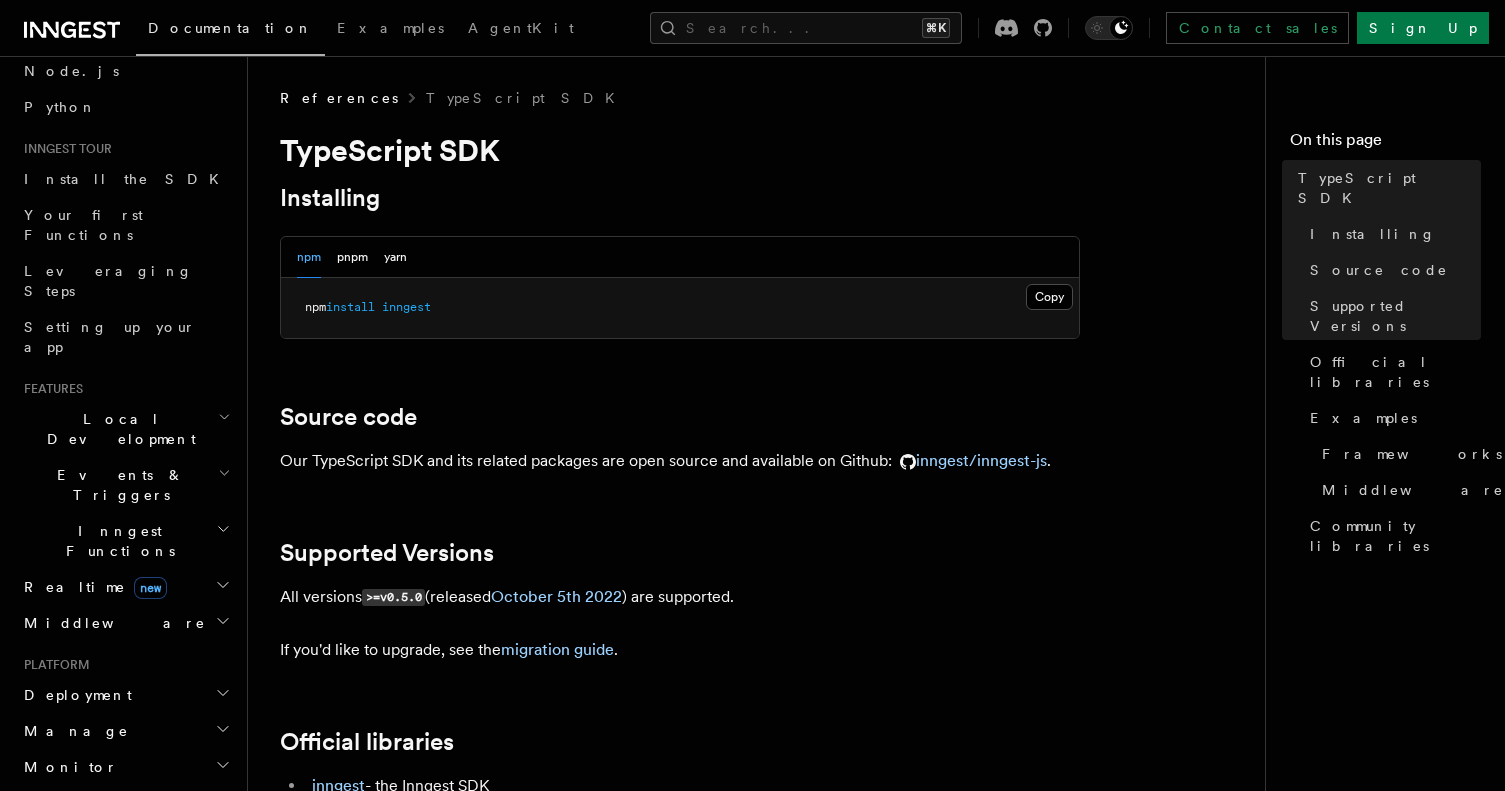 click on "Realtime new" at bounding box center (125, 587) 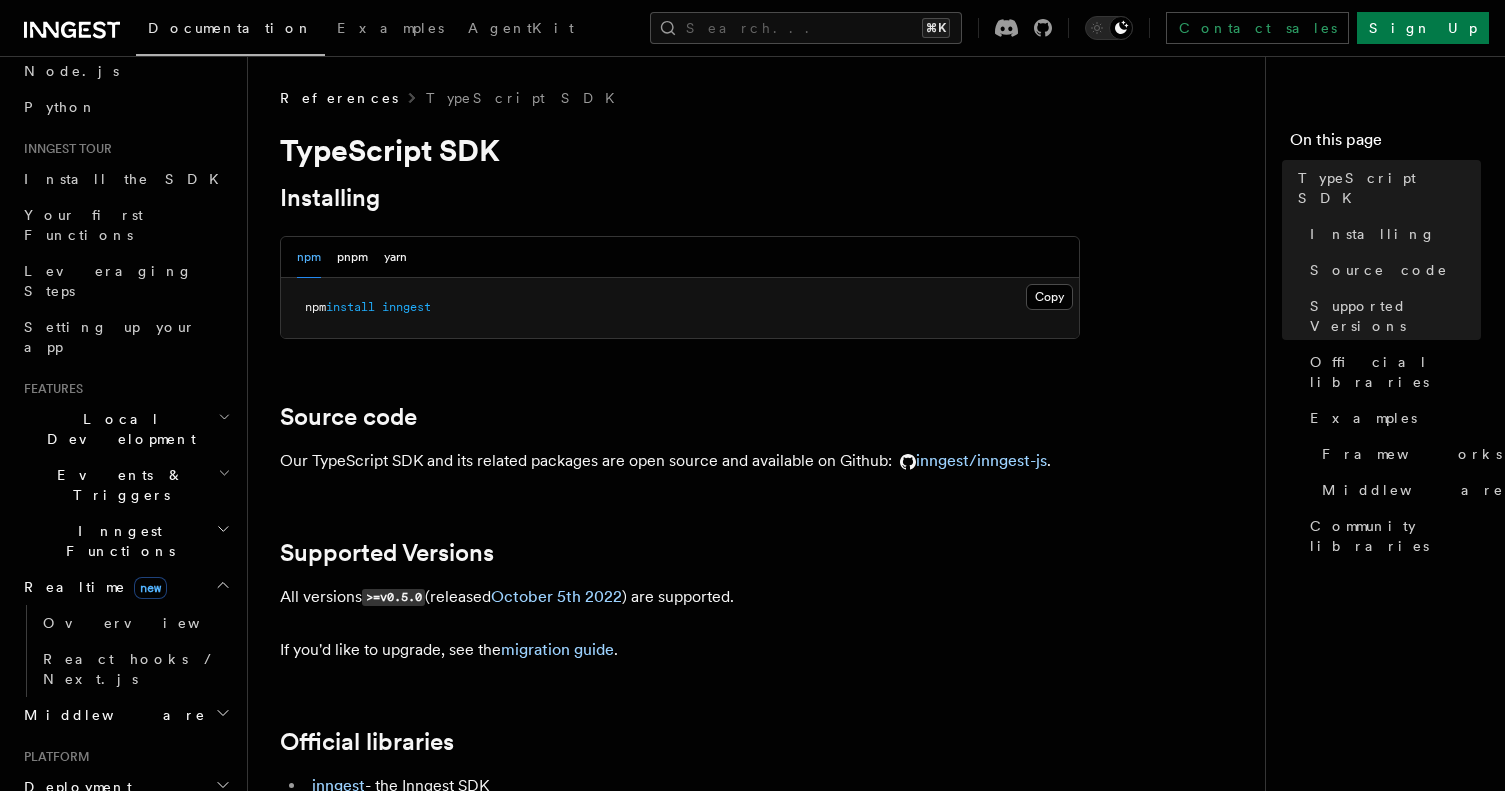 scroll, scrollTop: 171, scrollLeft: 0, axis: vertical 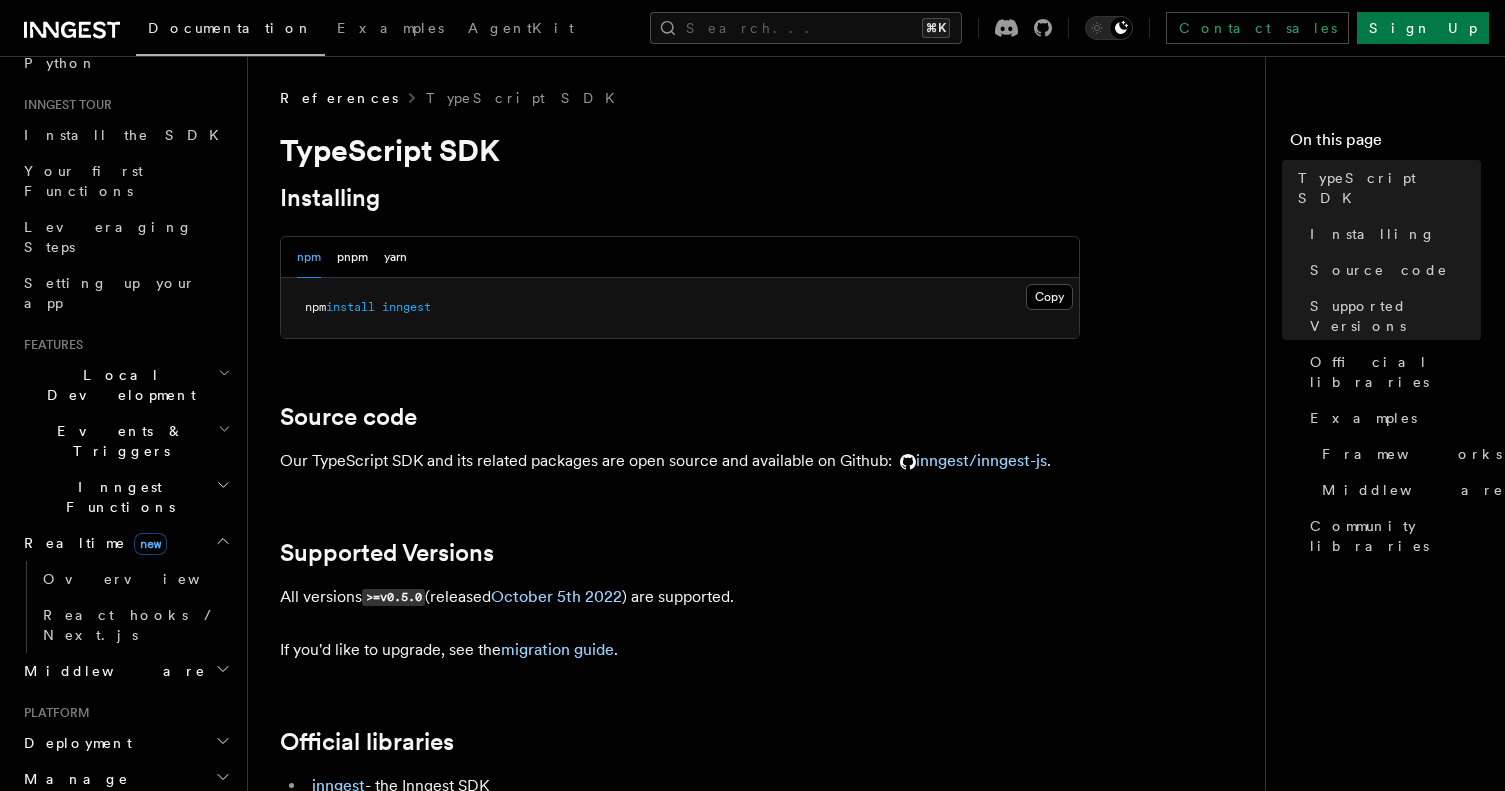 click on "Middleware" at bounding box center [125, 671] 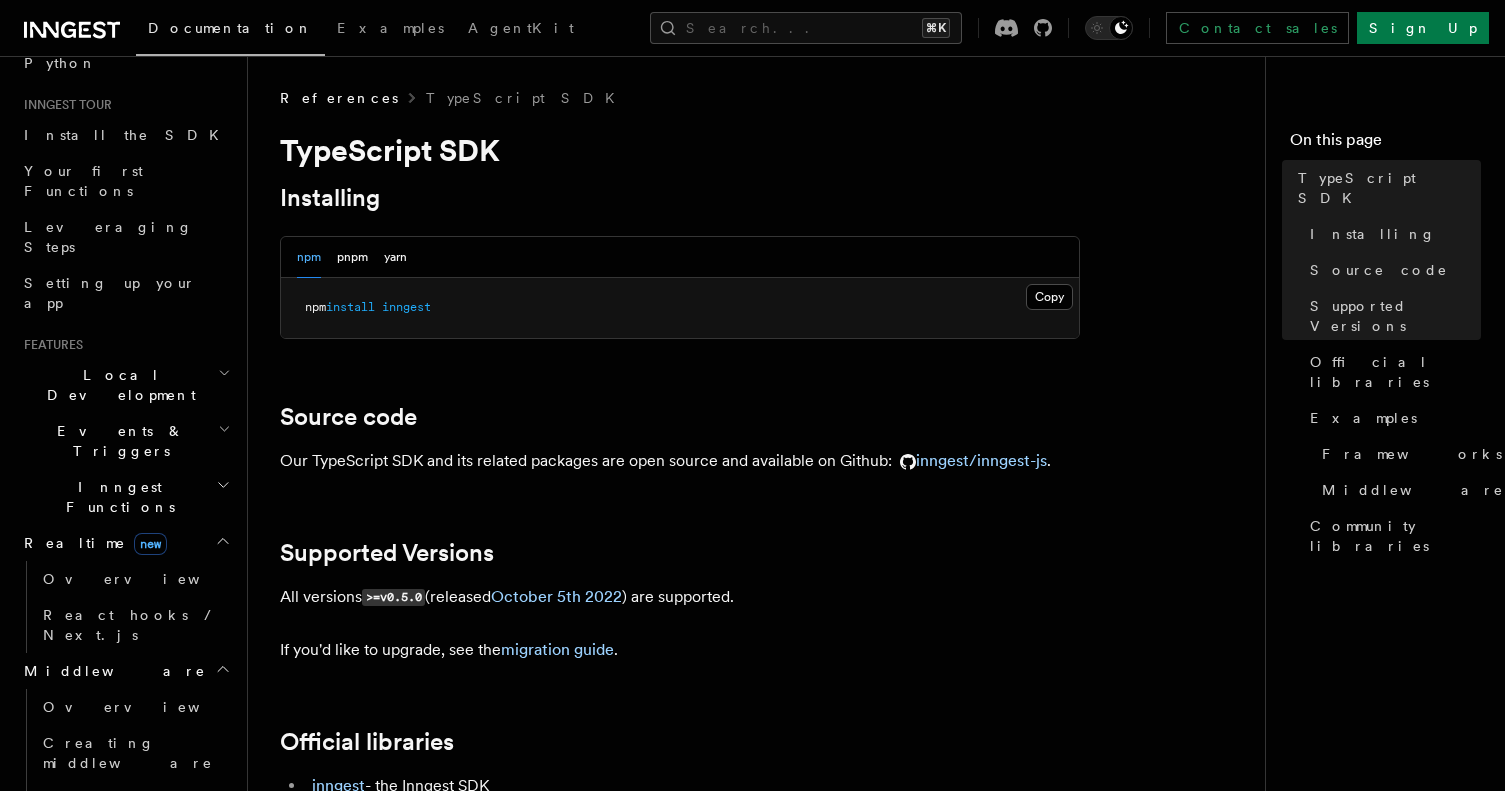 click on "Inngest Functions" at bounding box center [125, 497] 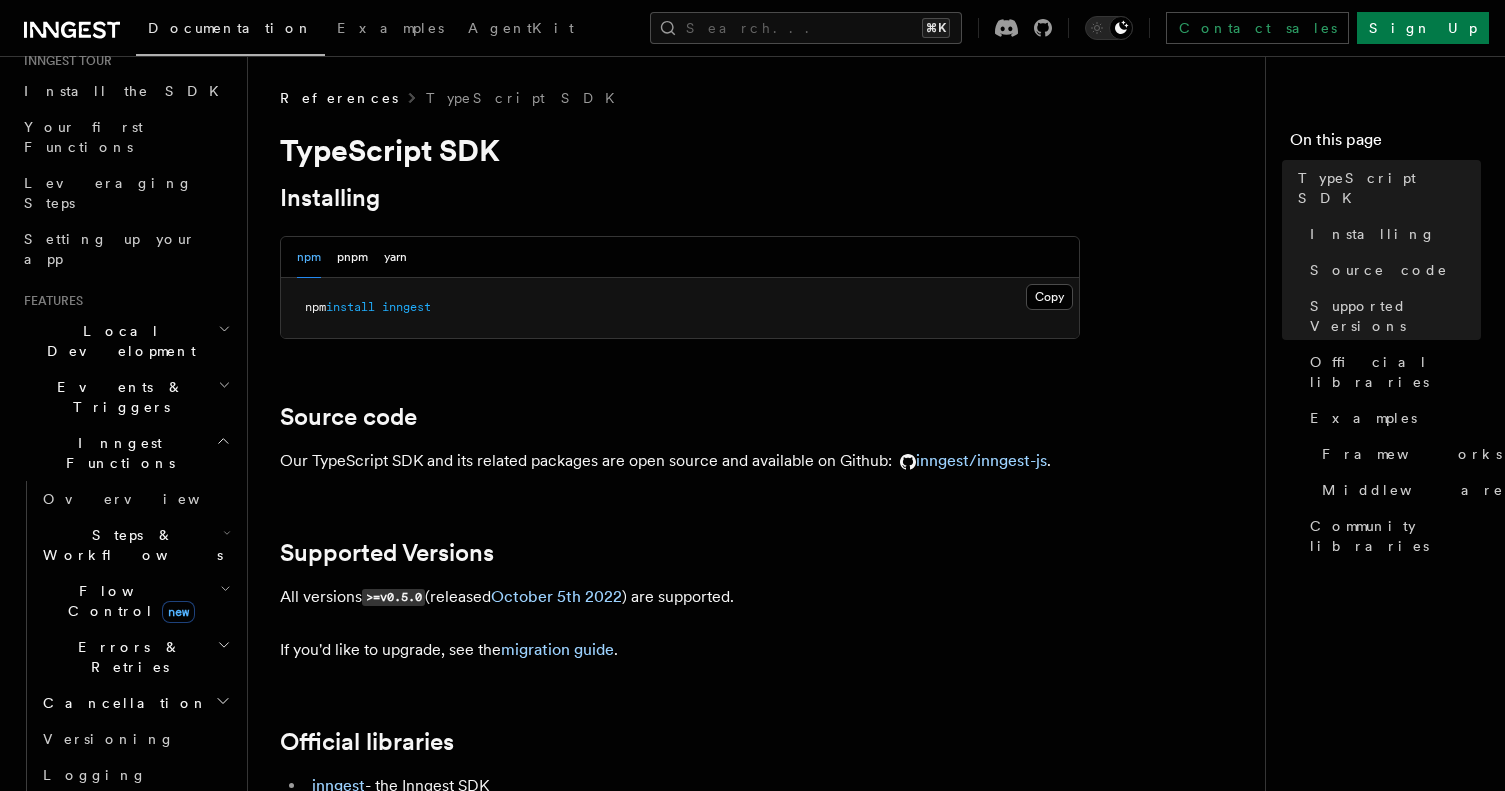 scroll, scrollTop: 217, scrollLeft: 0, axis: vertical 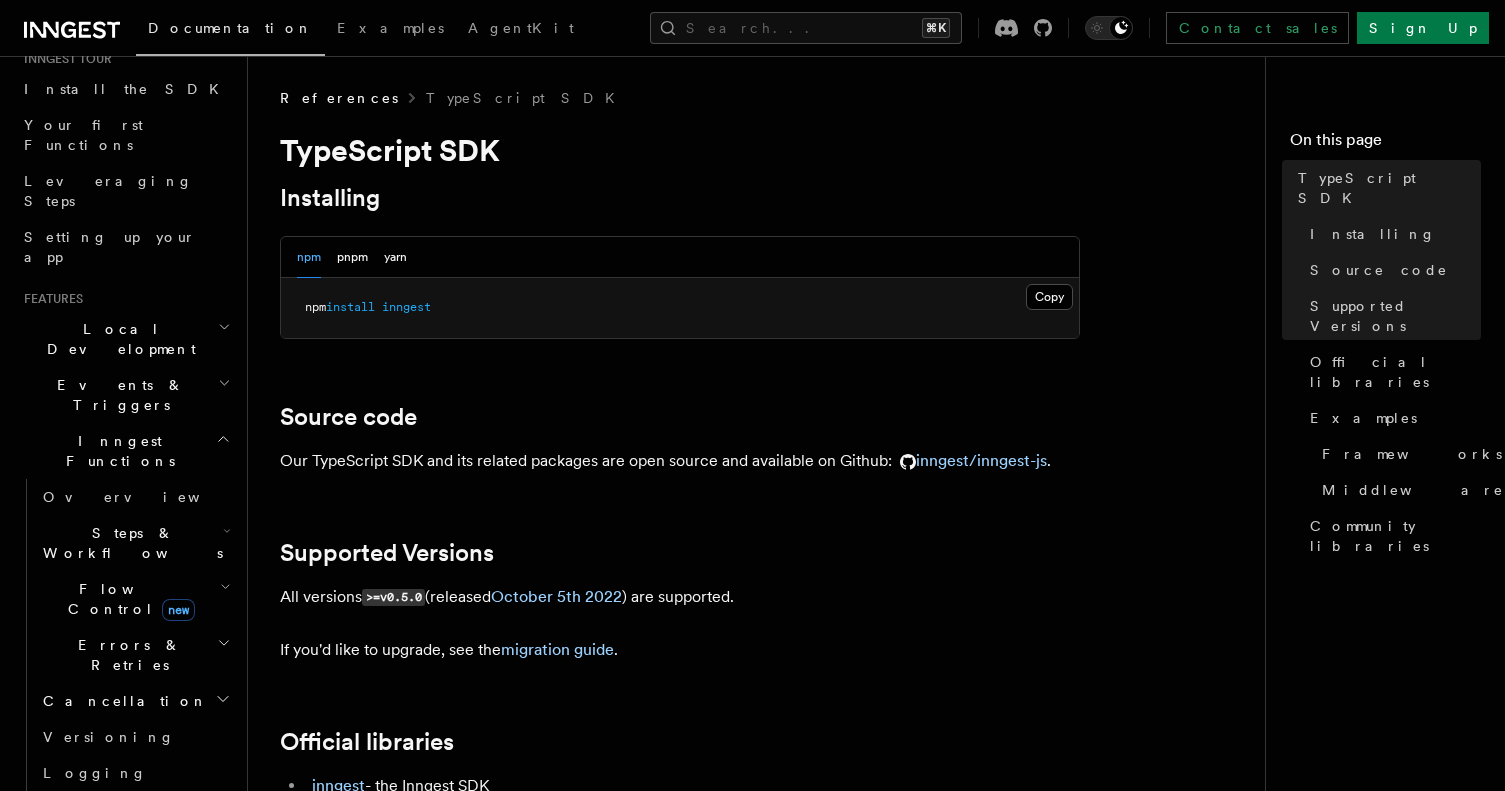 click on "Steps & Workflows" at bounding box center [129, 543] 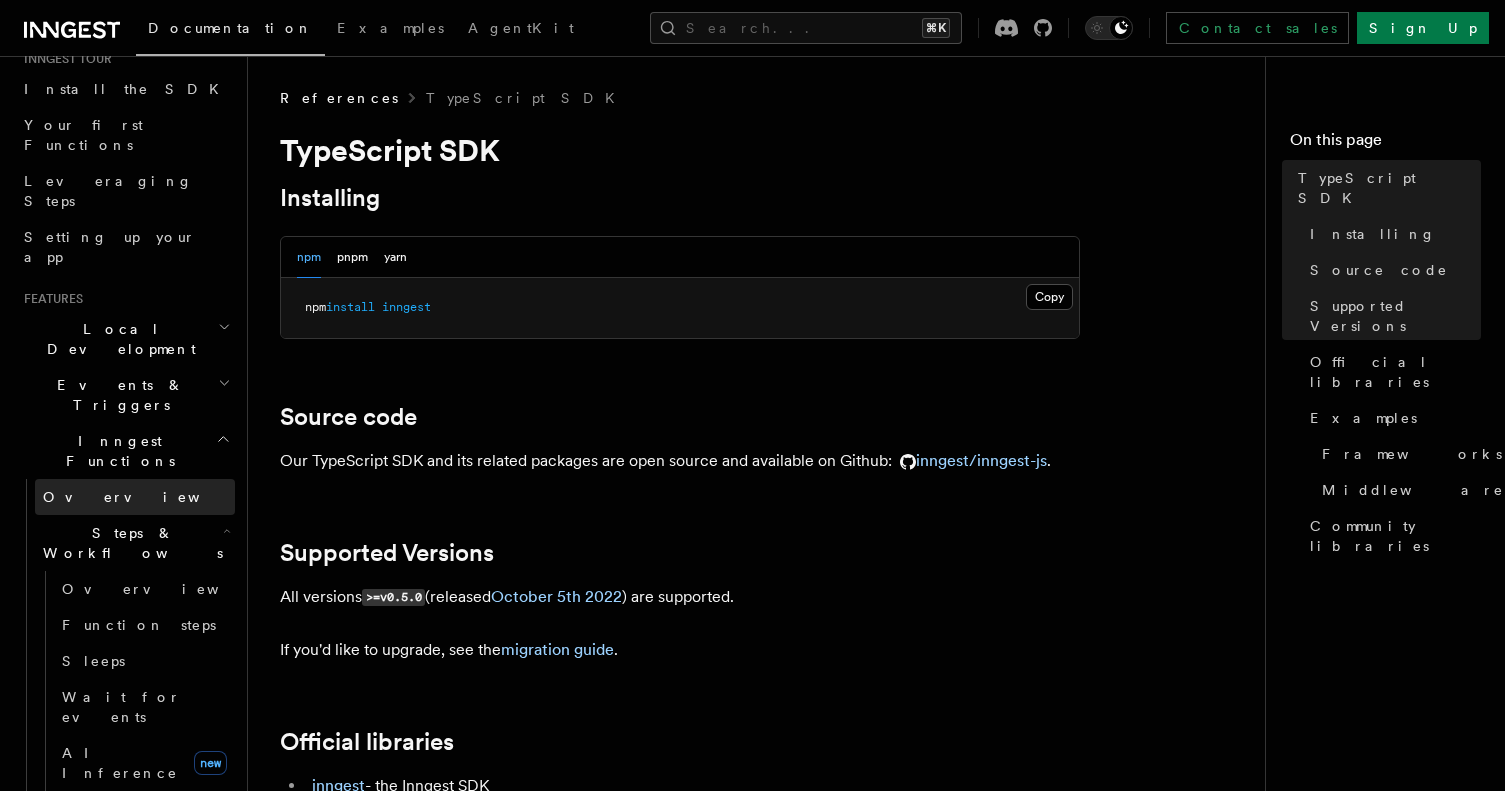 click on "Overview" at bounding box center (135, 497) 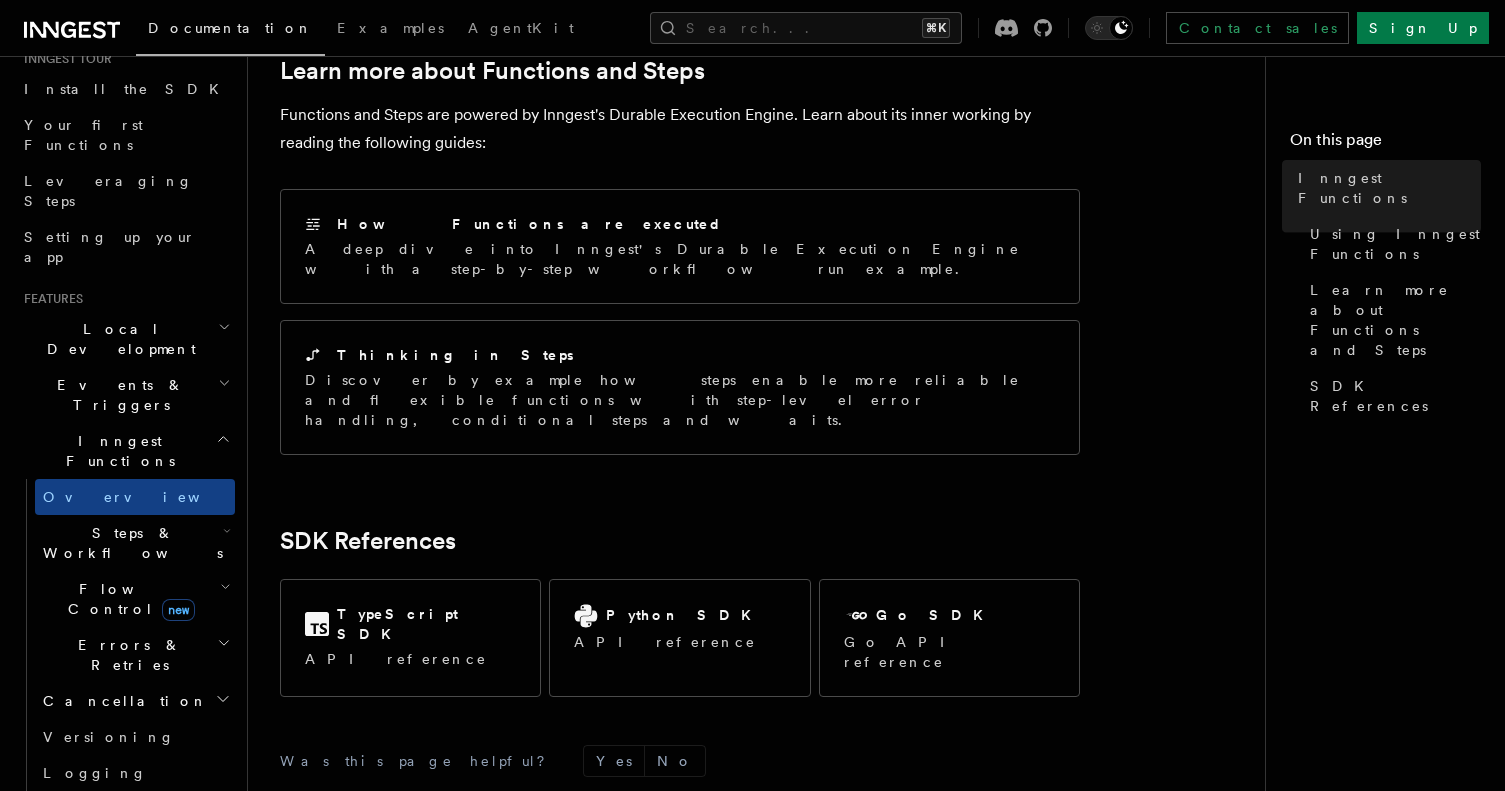 scroll, scrollTop: 1596, scrollLeft: 0, axis: vertical 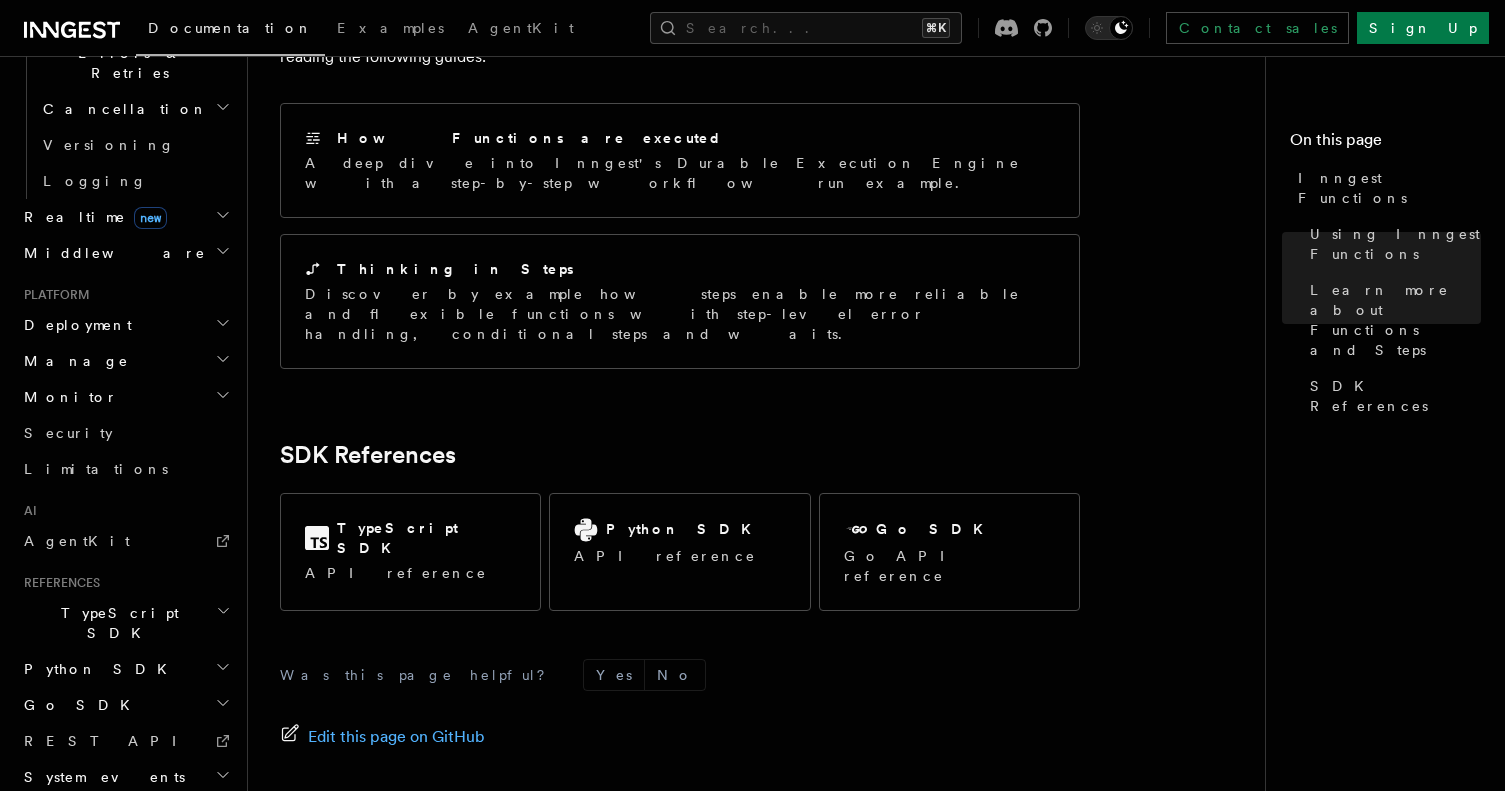 click on "TypeScript SDK" at bounding box center (125, 623) 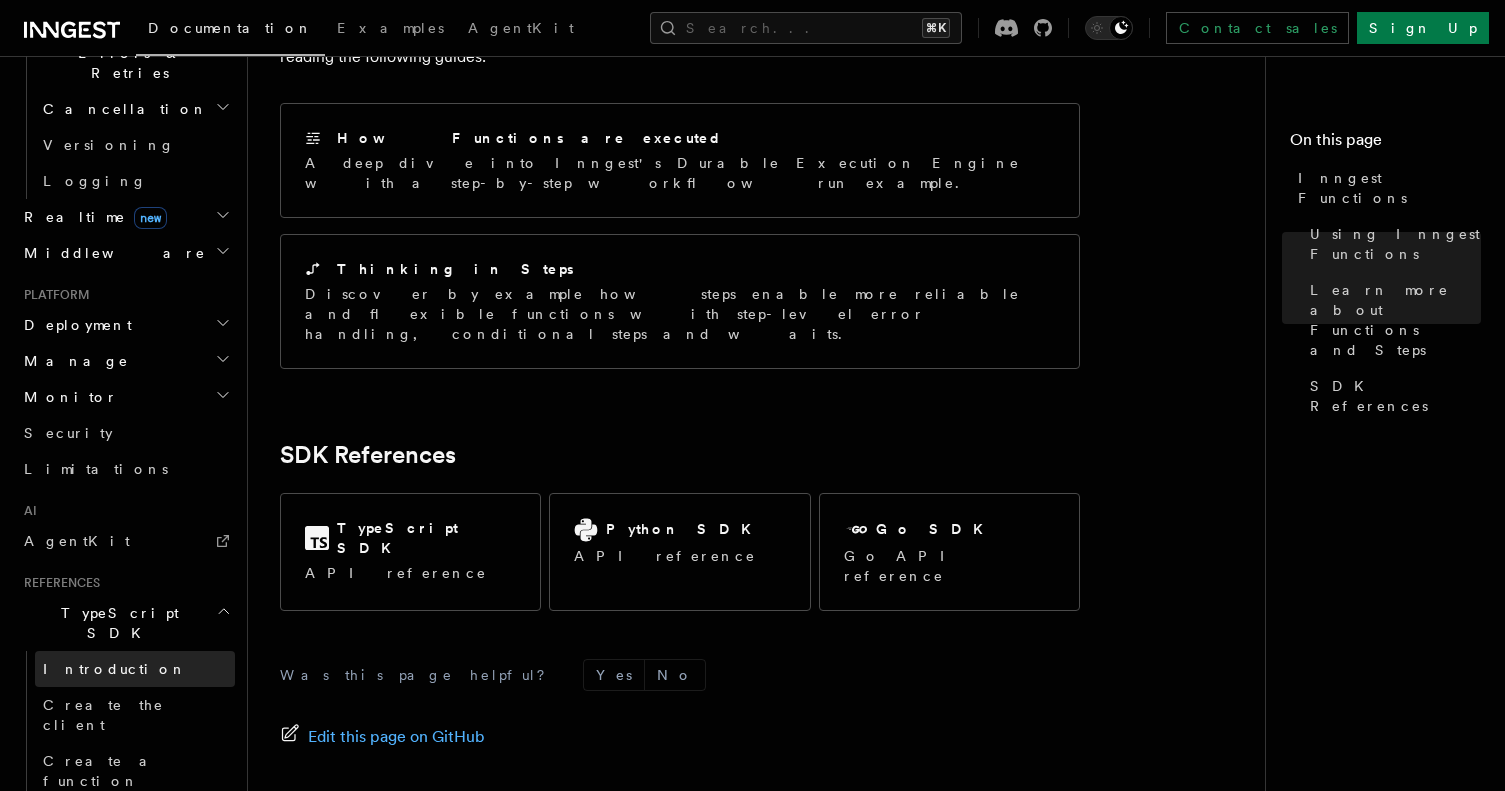 click on "Introduction" at bounding box center (115, 669) 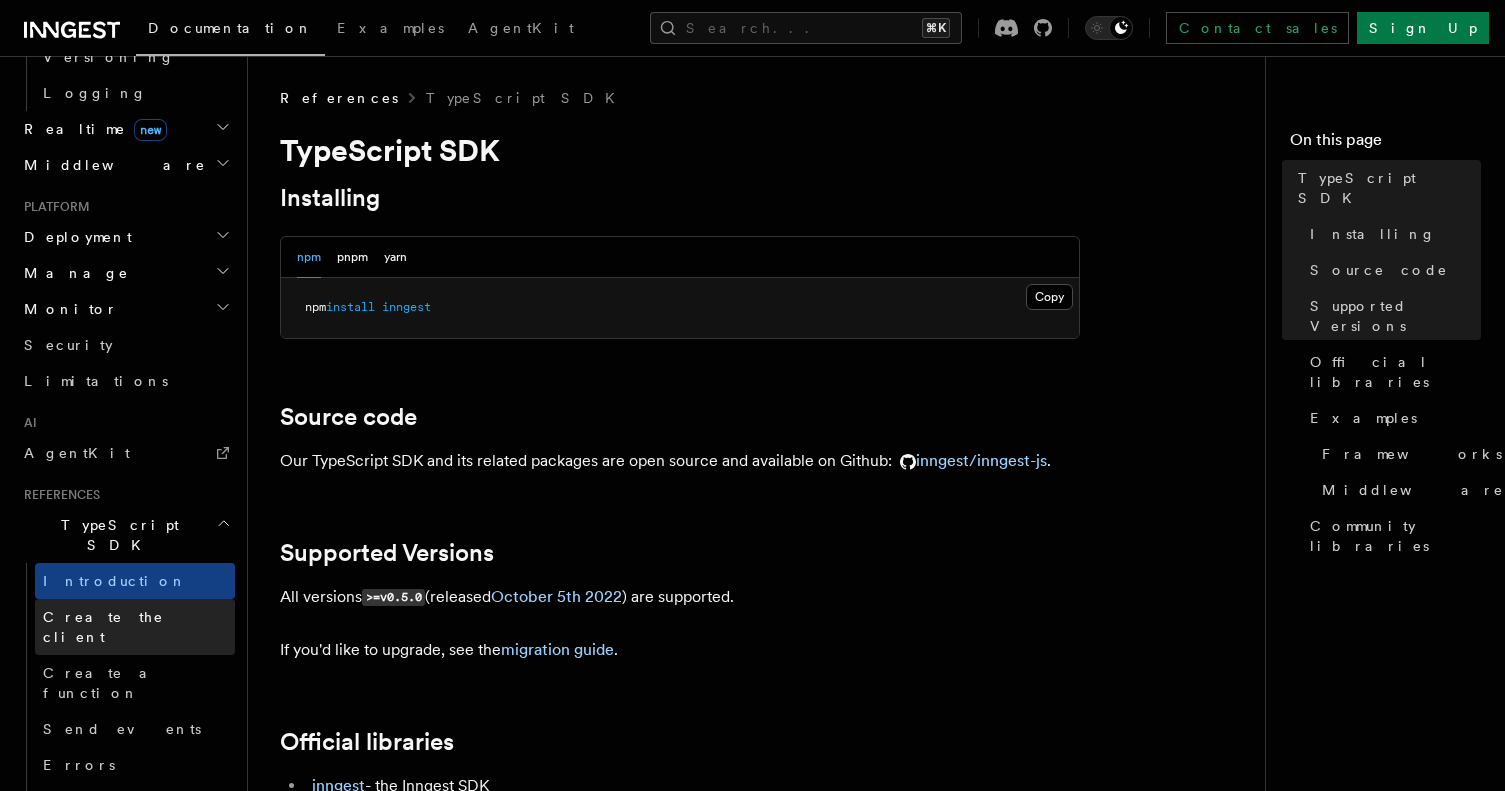 scroll, scrollTop: 907, scrollLeft: 0, axis: vertical 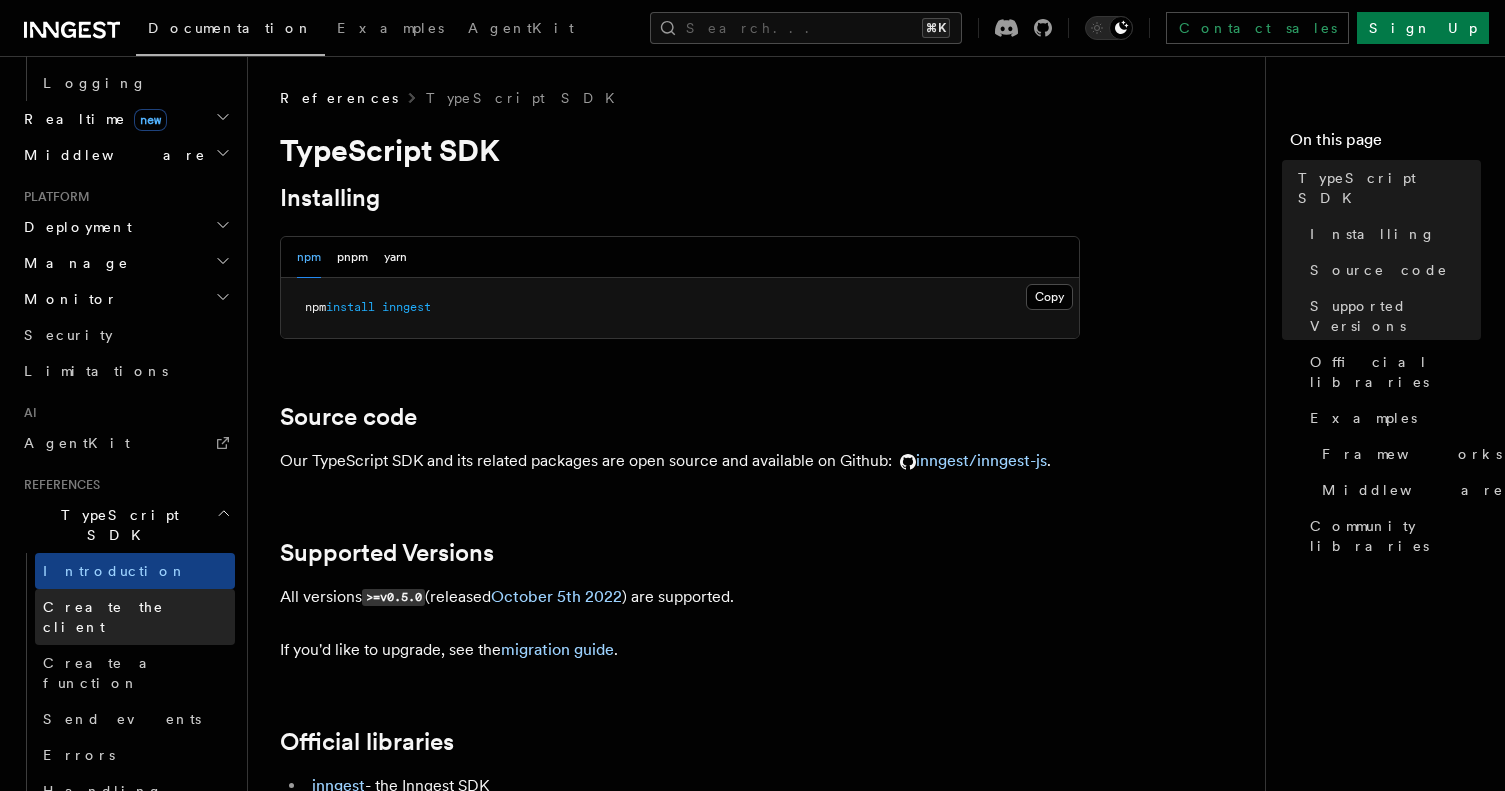 click on "Create the client" at bounding box center (103, 617) 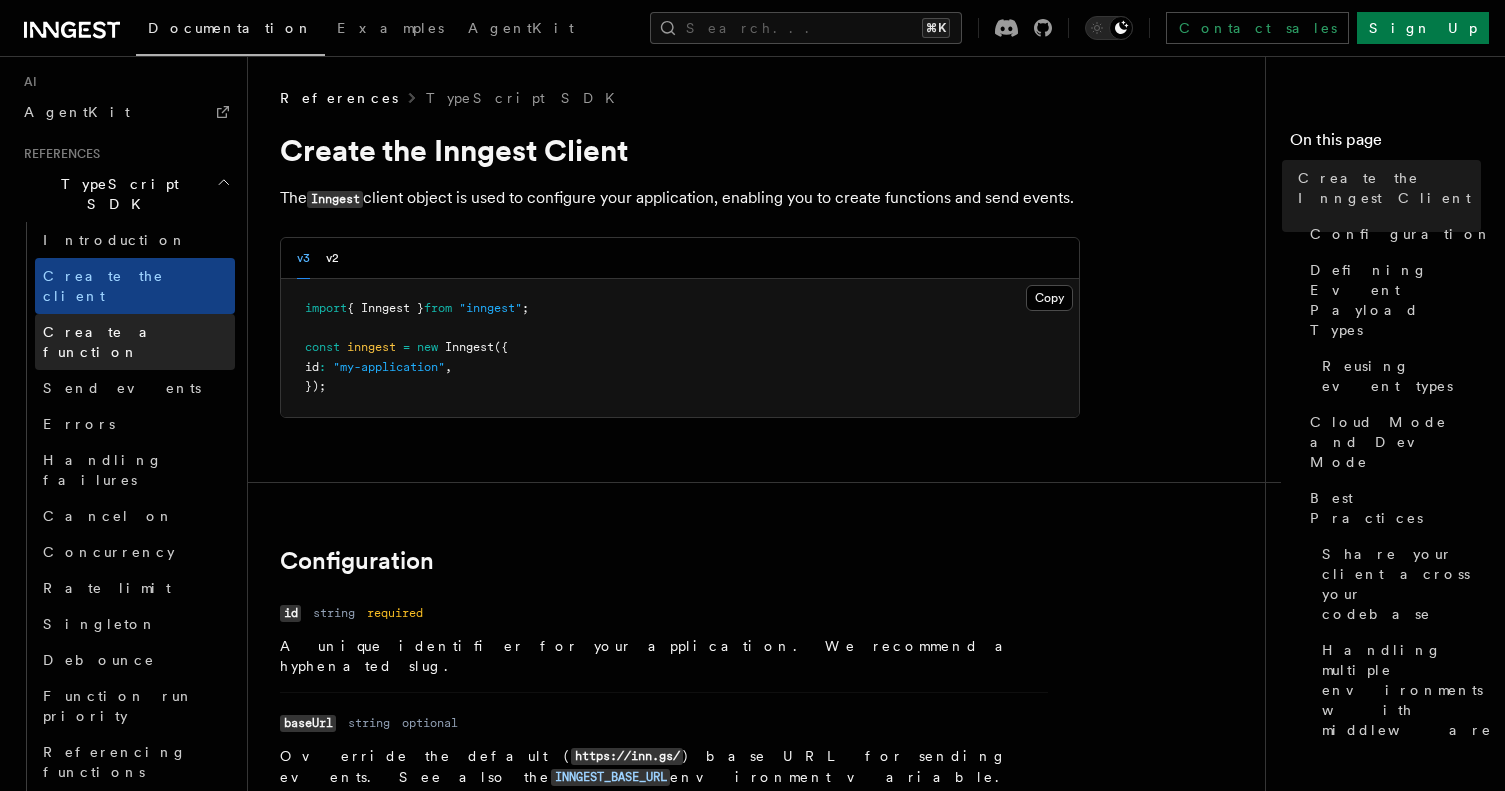 scroll, scrollTop: 1241, scrollLeft: 0, axis: vertical 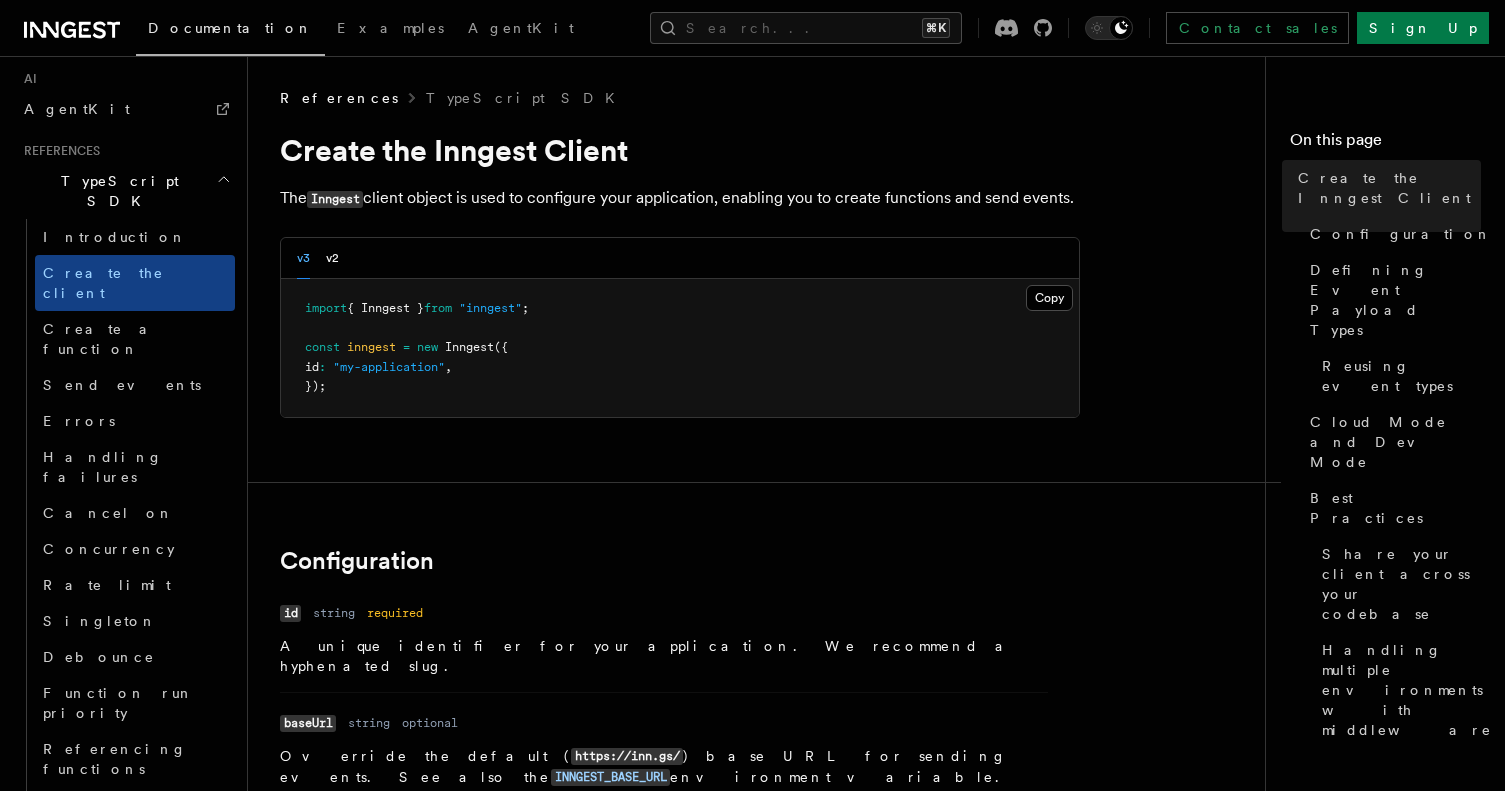 click on "Serve" at bounding box center (135, 877) 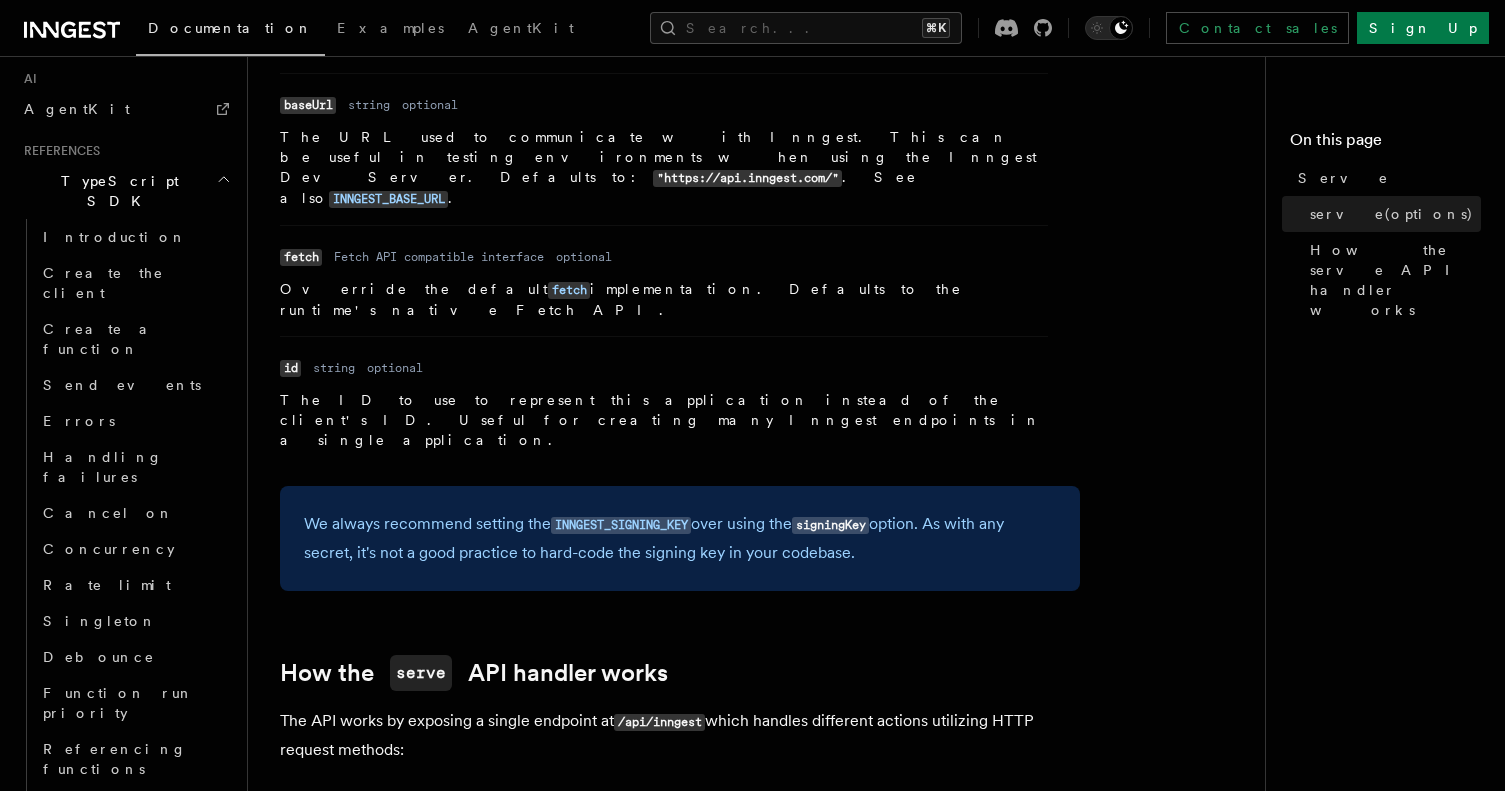 scroll, scrollTop: 1979, scrollLeft: 0, axis: vertical 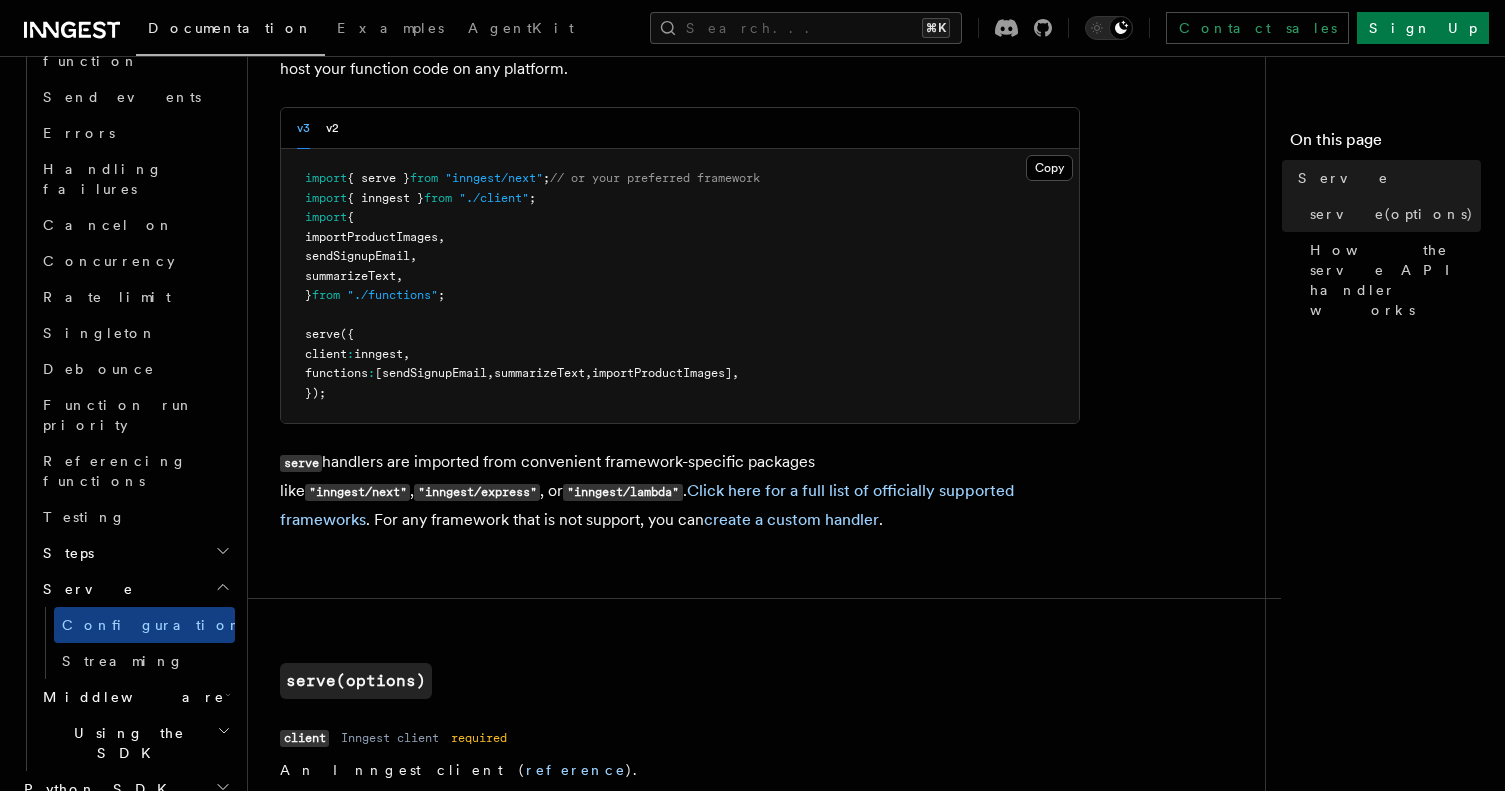 click on "serve  handlers are imported from convenient framework-specific packages like  "inngest/next" ,  "inngest/express" , or  "inngest/lambda" .  Click here for a full list of officially supported frameworks . For any framework that is not support, you can  create a custom handler ." at bounding box center (680, 491) 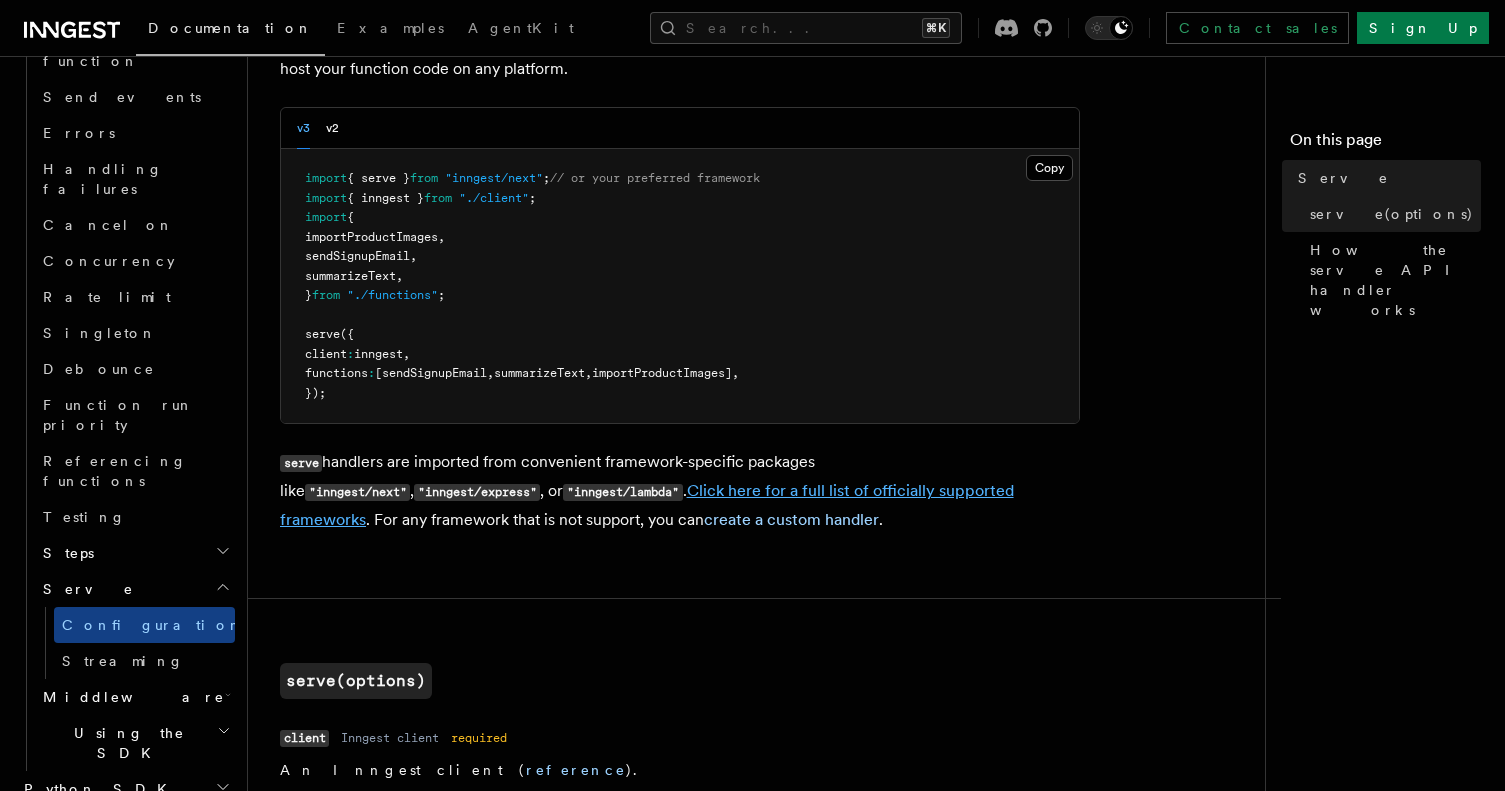click on "Click here for a full list of officially supported frameworks" at bounding box center [647, 505] 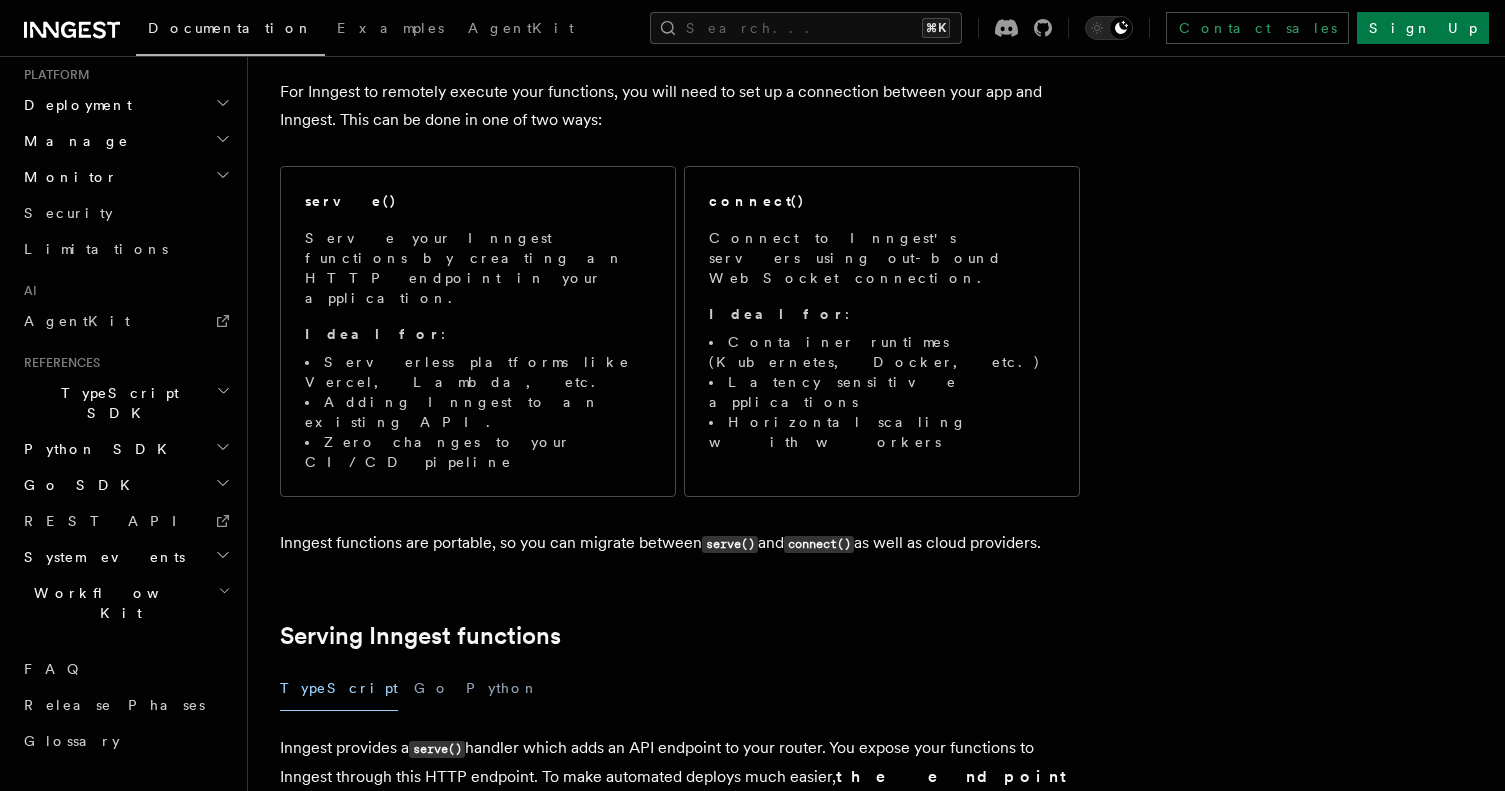 scroll, scrollTop: 0, scrollLeft: 0, axis: both 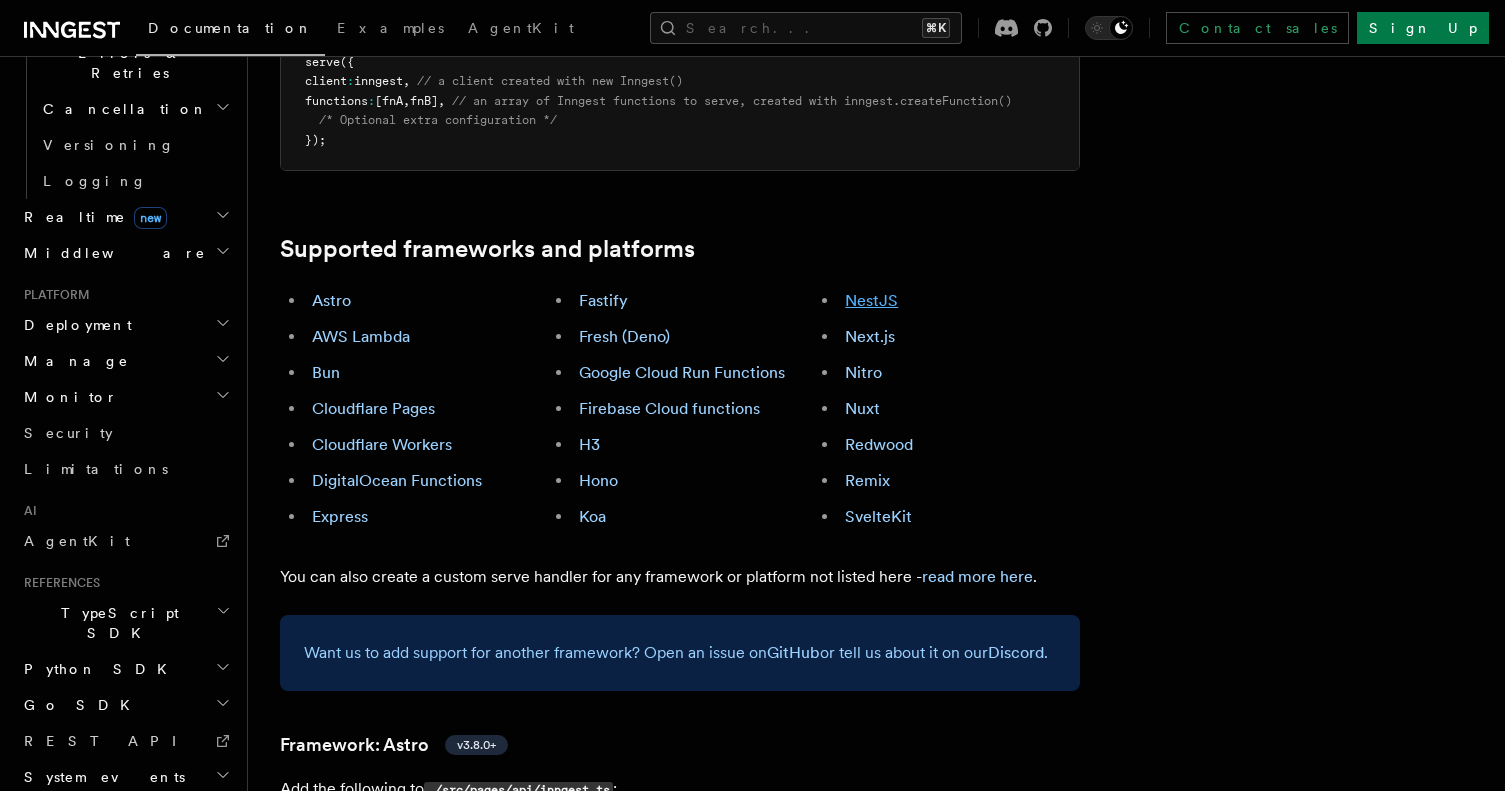 click on "NestJS" at bounding box center (871, 300) 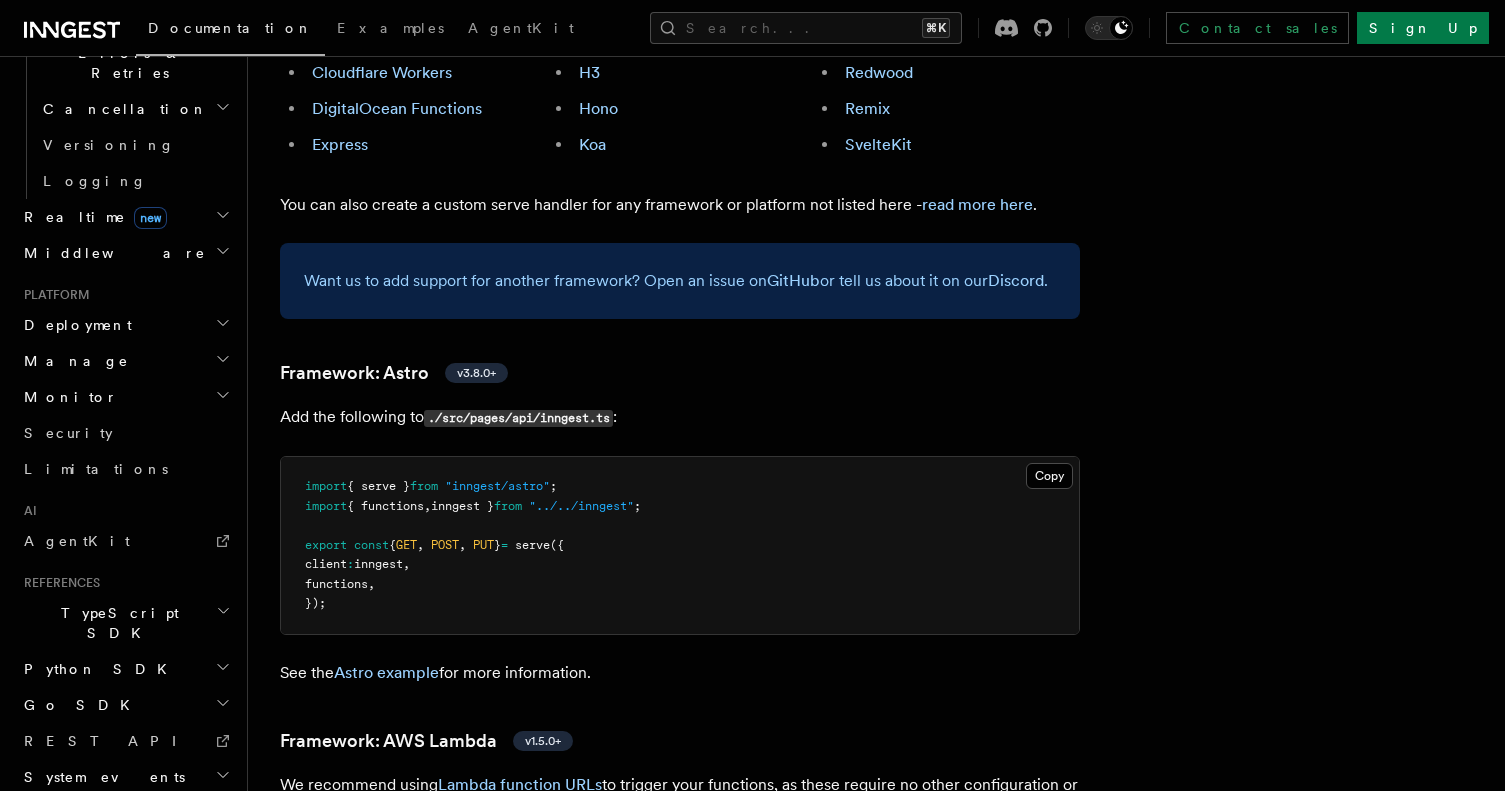 scroll, scrollTop: 0, scrollLeft: 0, axis: both 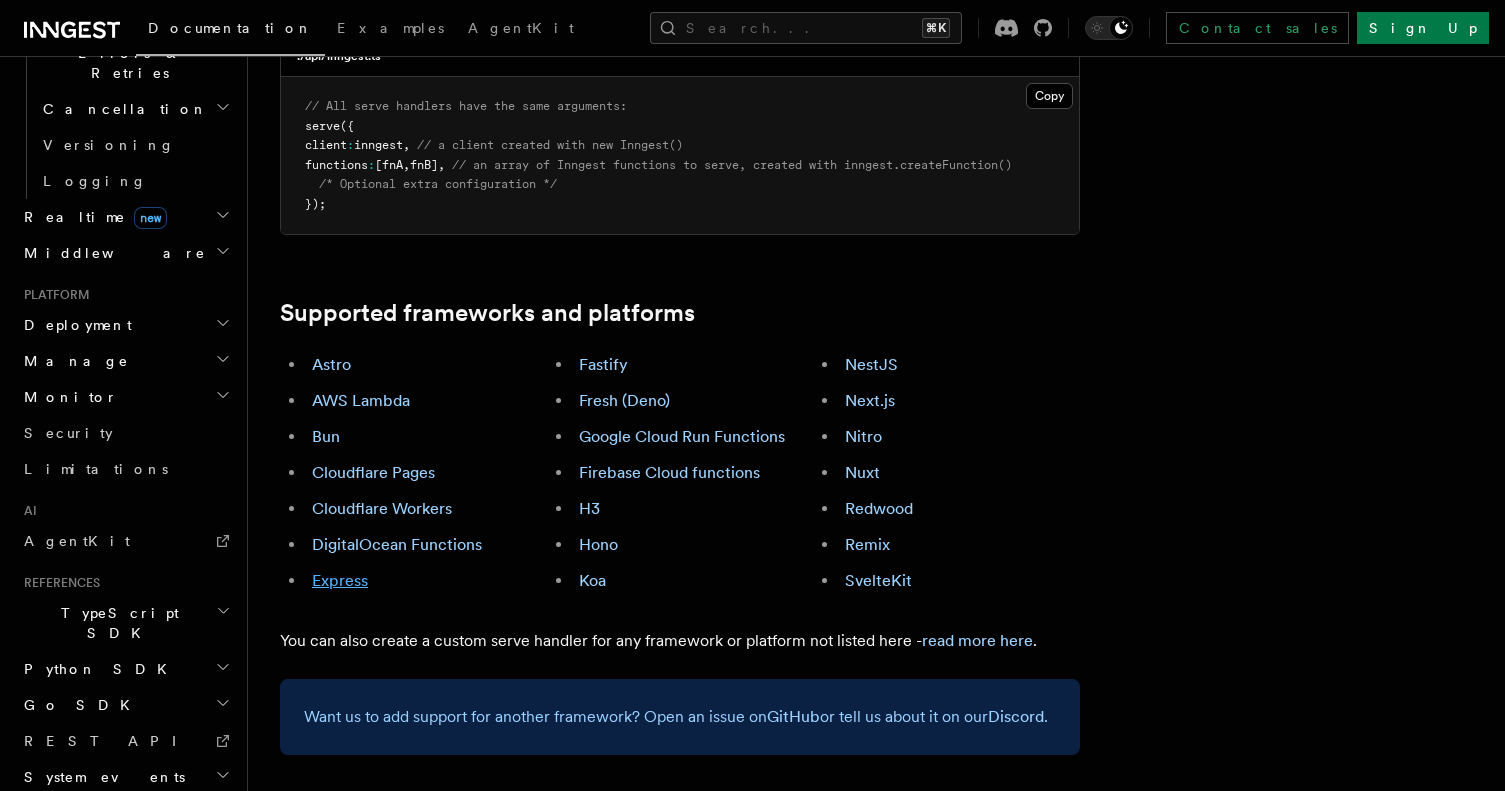 click on "Express" at bounding box center (340, 580) 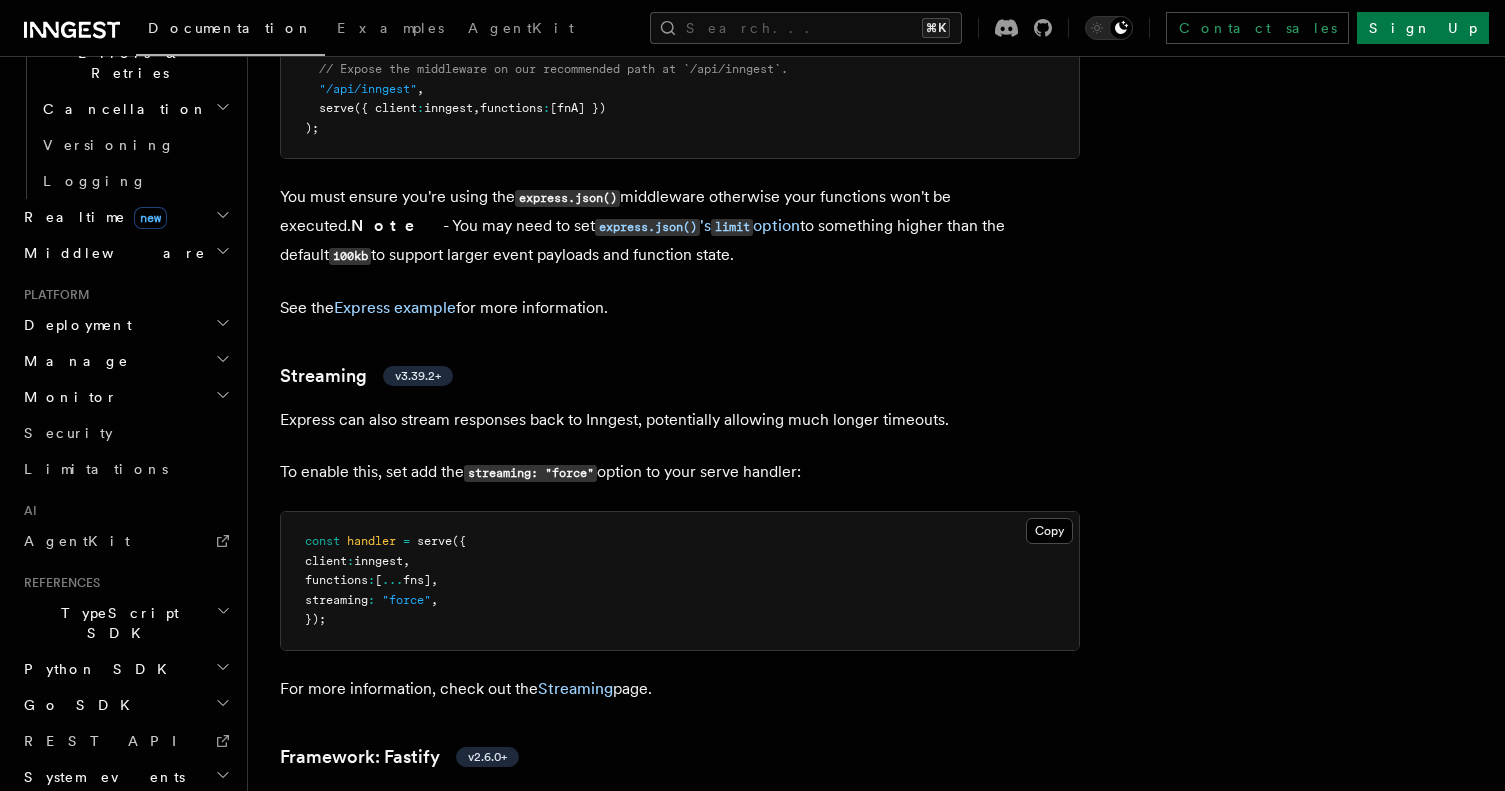 scroll, scrollTop: 5587, scrollLeft: 0, axis: vertical 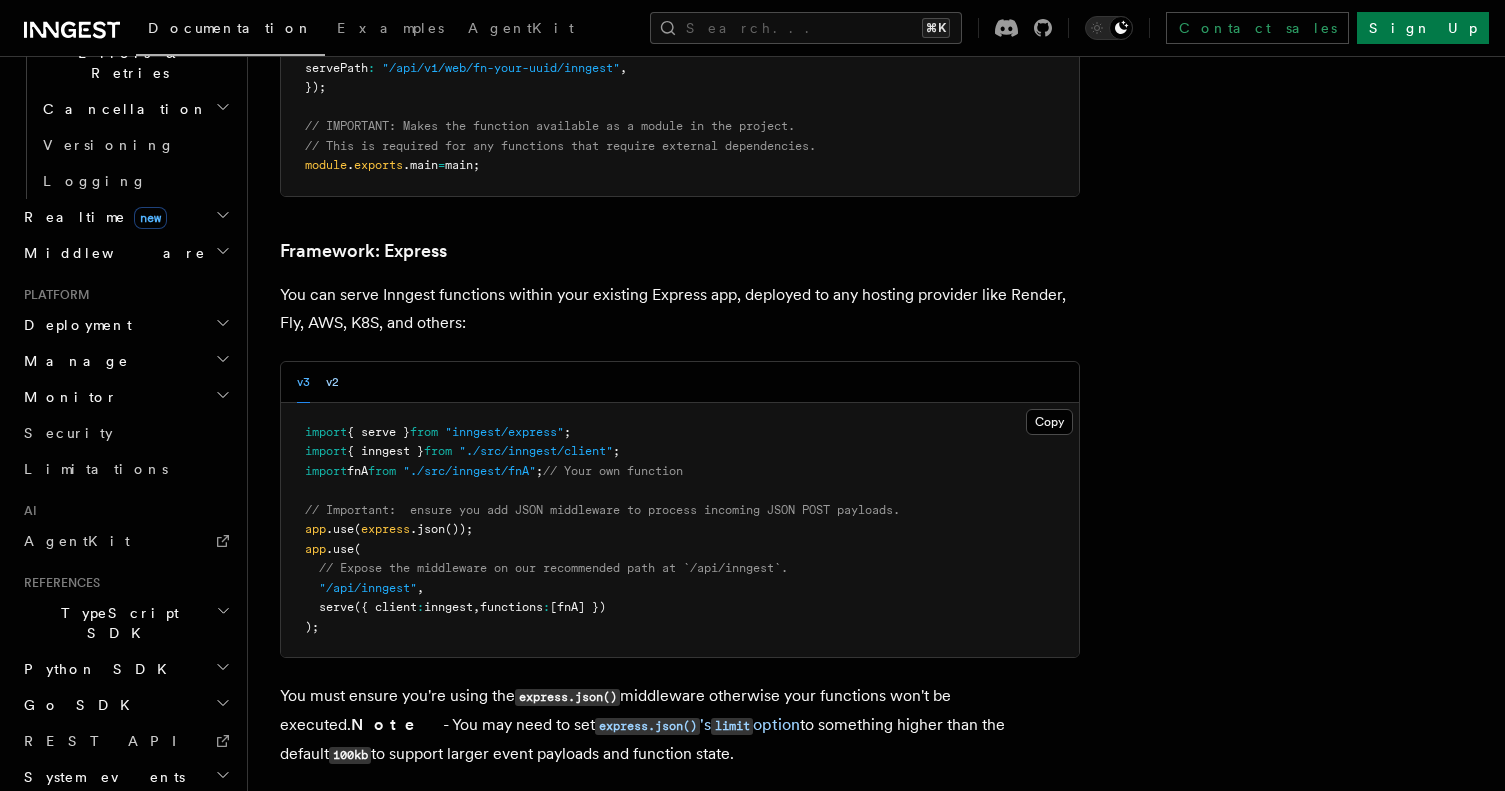 click on "v2" at bounding box center (332, 382) 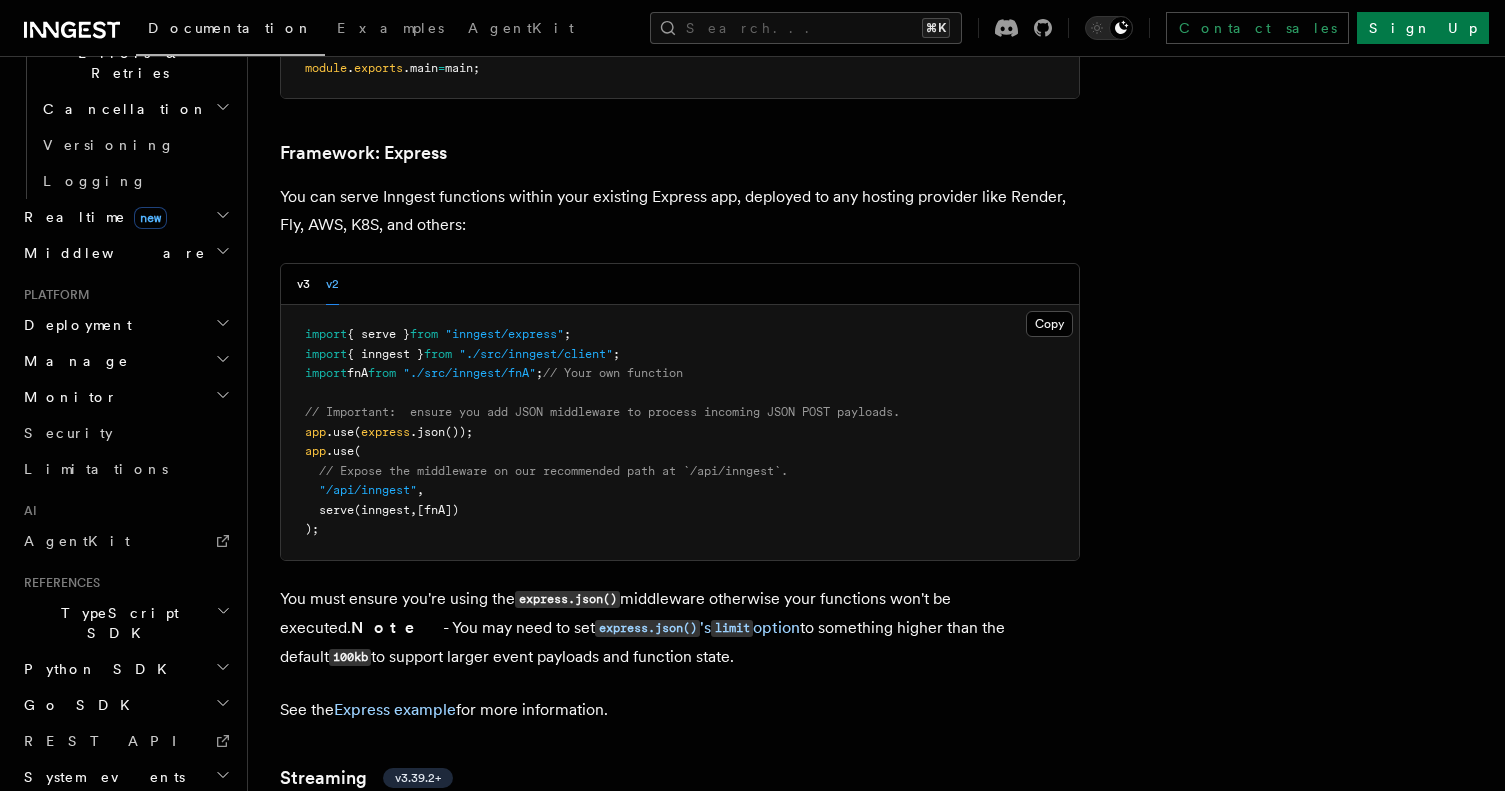 scroll, scrollTop: 4988, scrollLeft: 0, axis: vertical 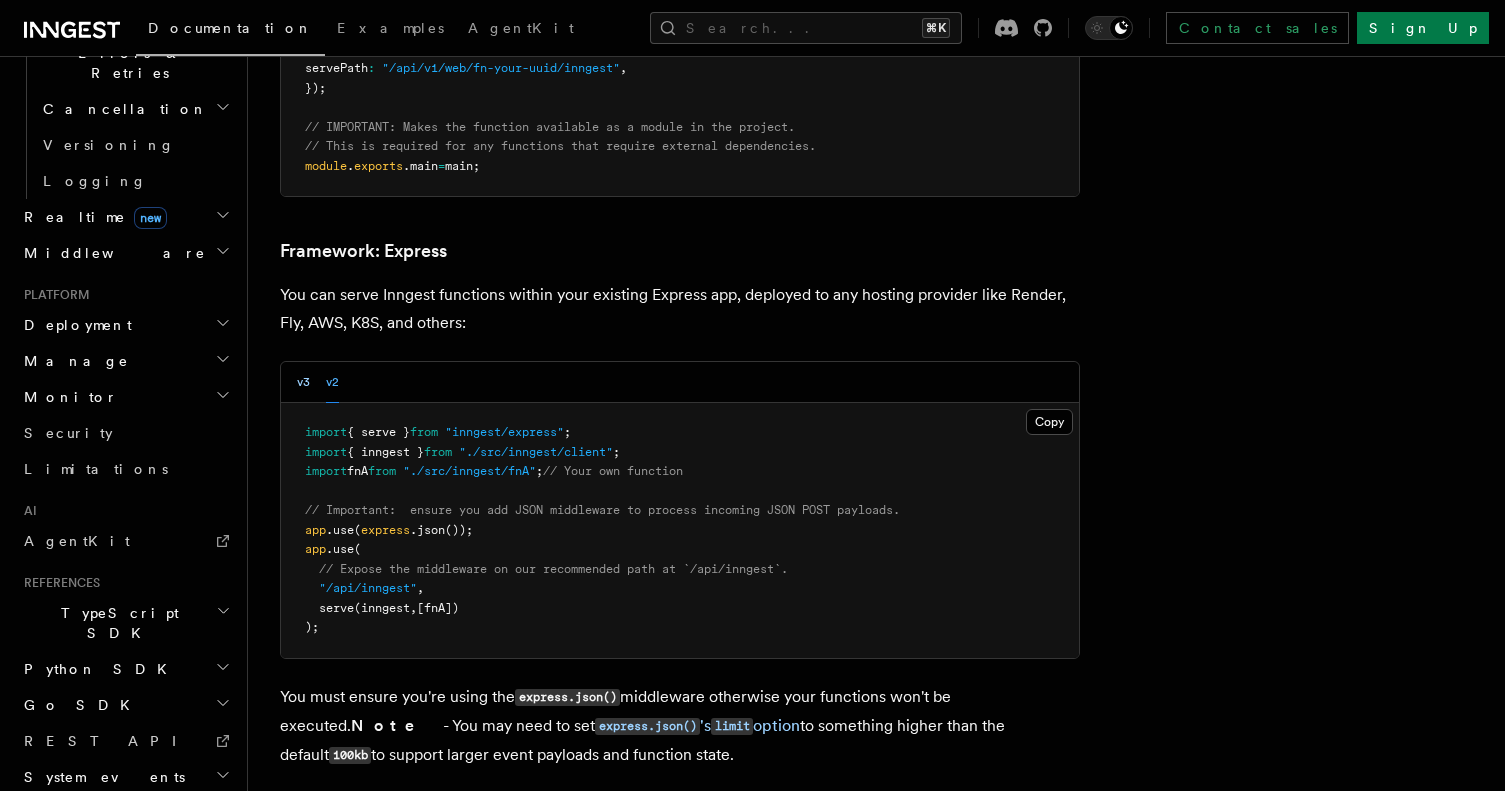 click on "v3" at bounding box center (303, 382) 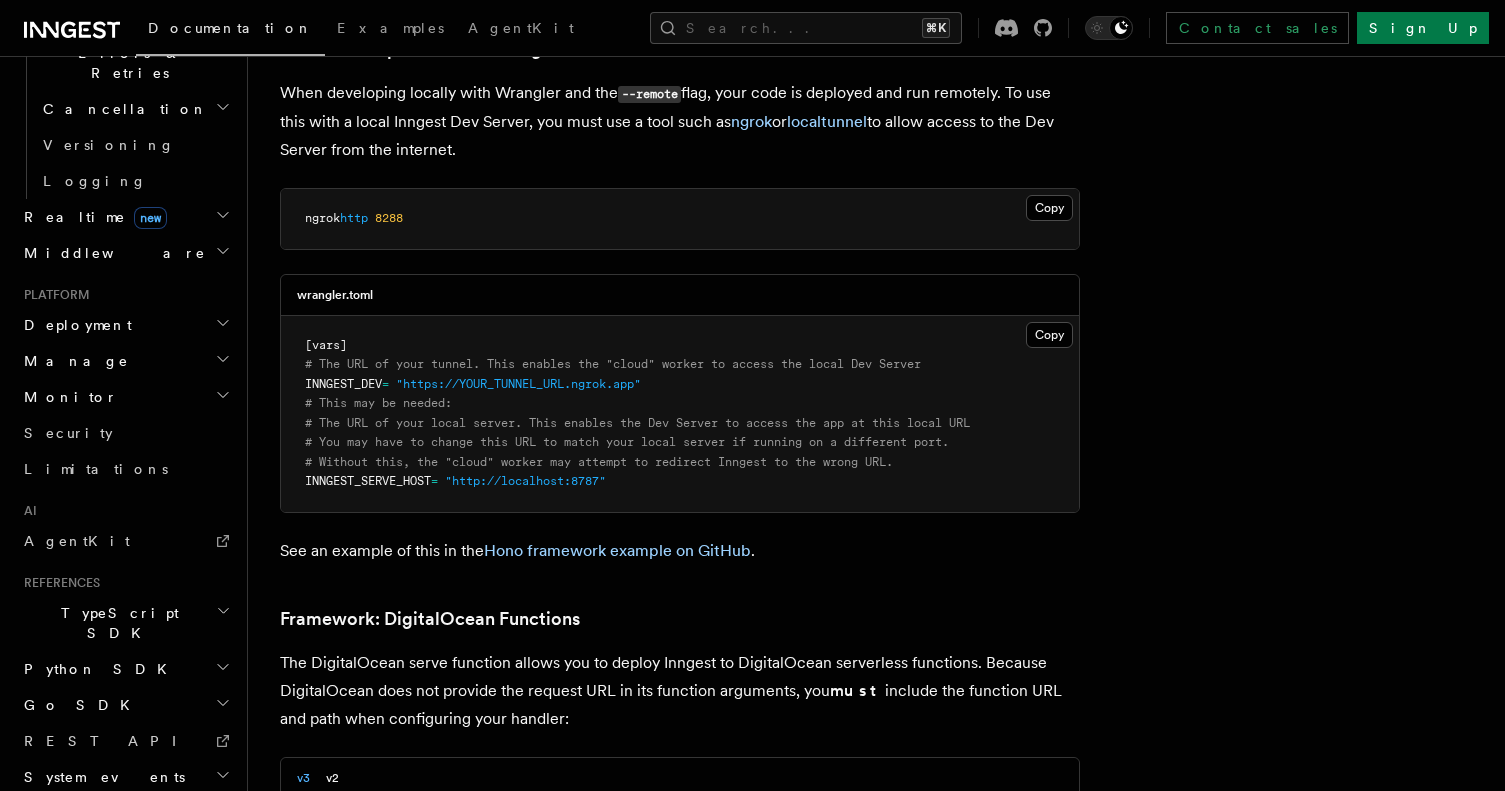 scroll, scrollTop: 3899, scrollLeft: 0, axis: vertical 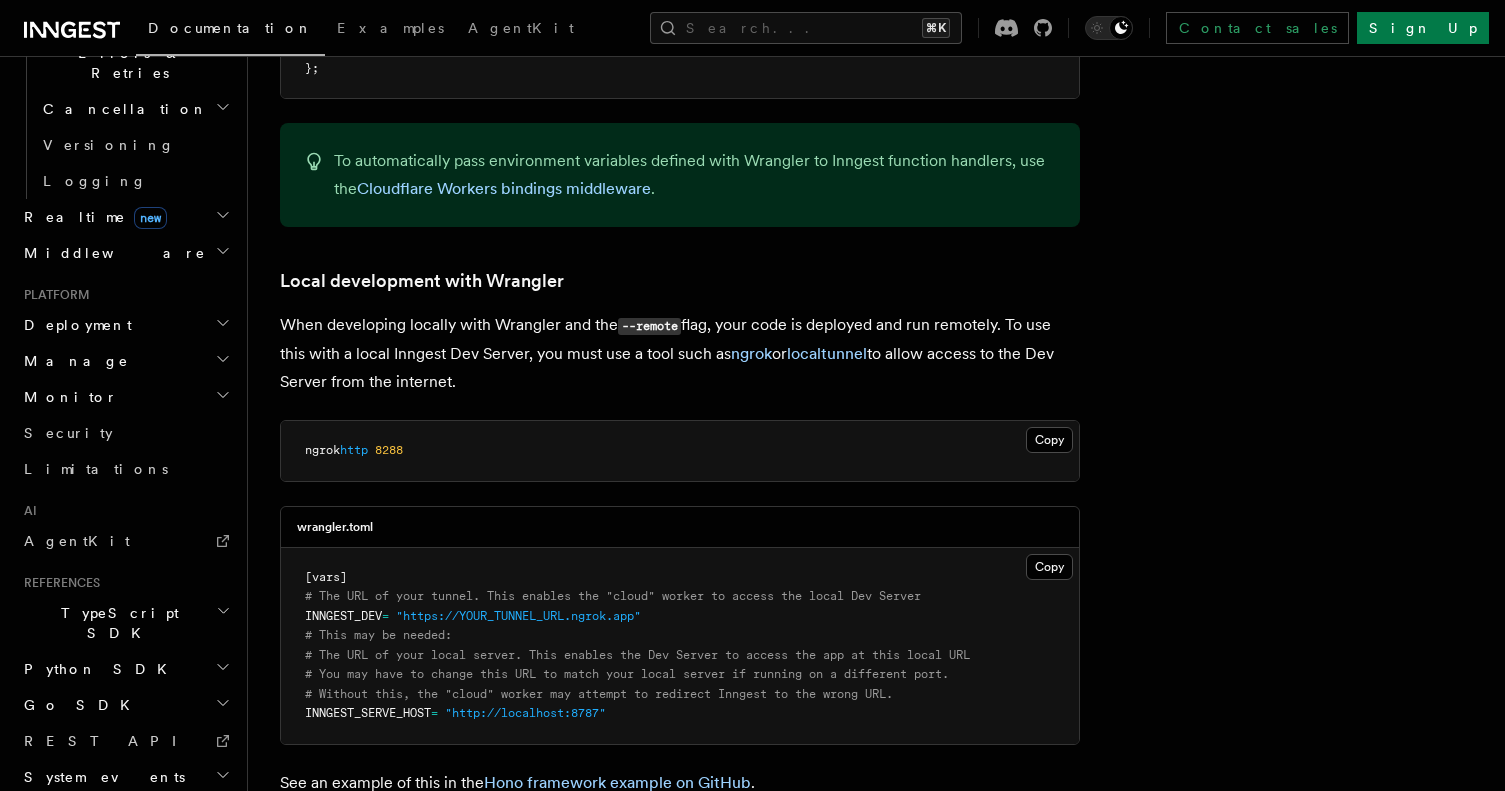 type 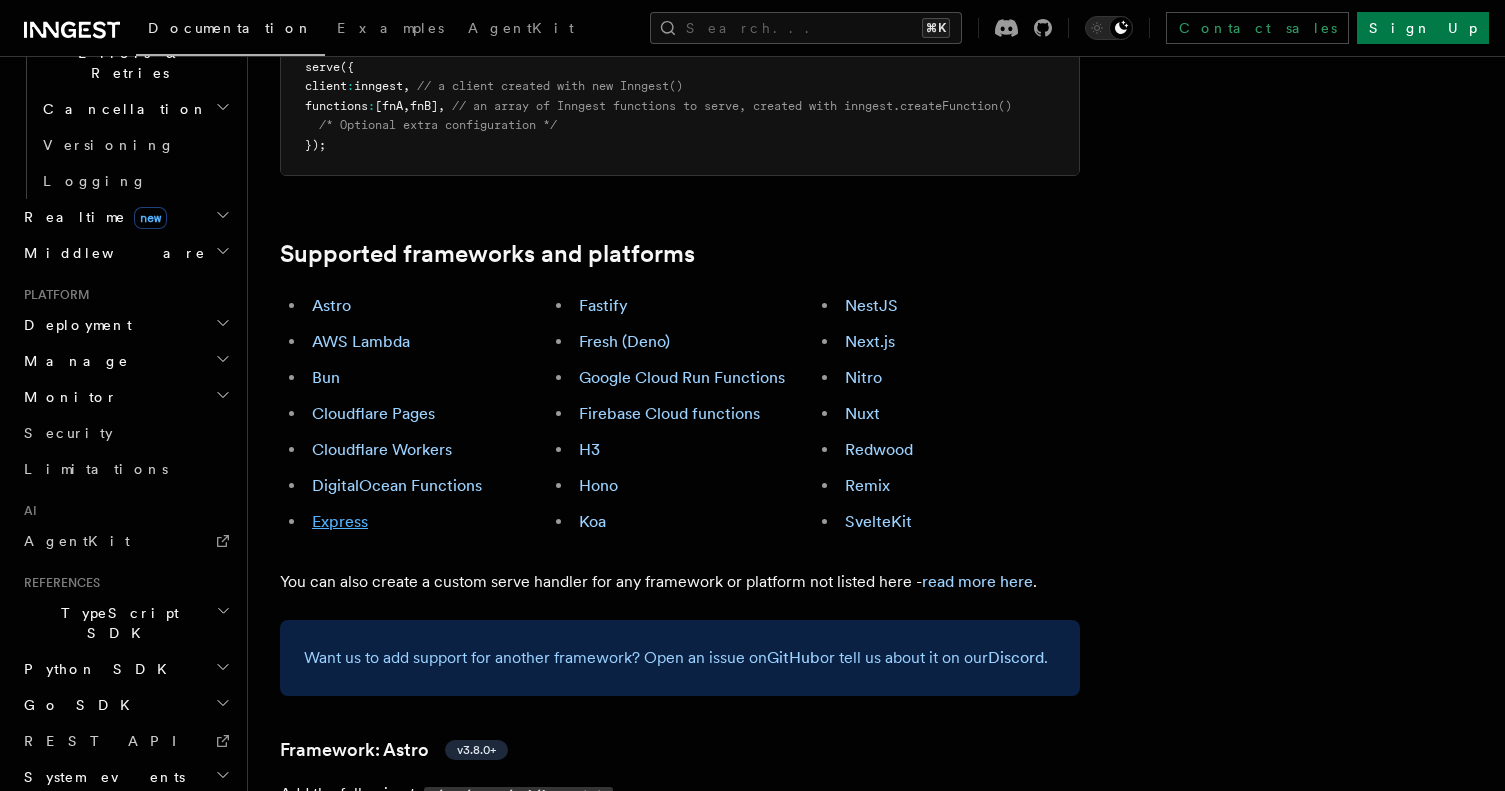 click on "Express" at bounding box center (340, 521) 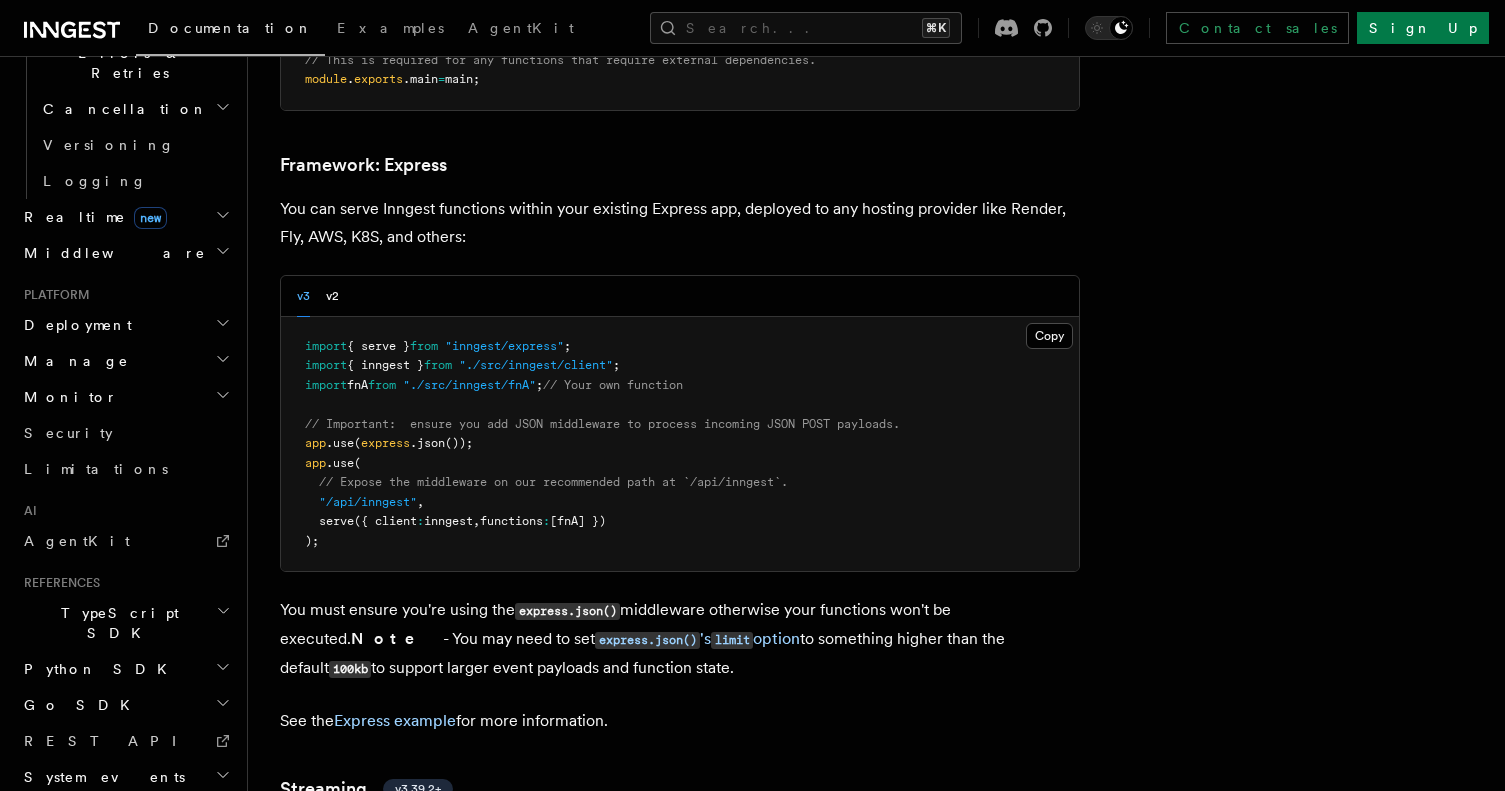 scroll, scrollTop: 5188, scrollLeft: 0, axis: vertical 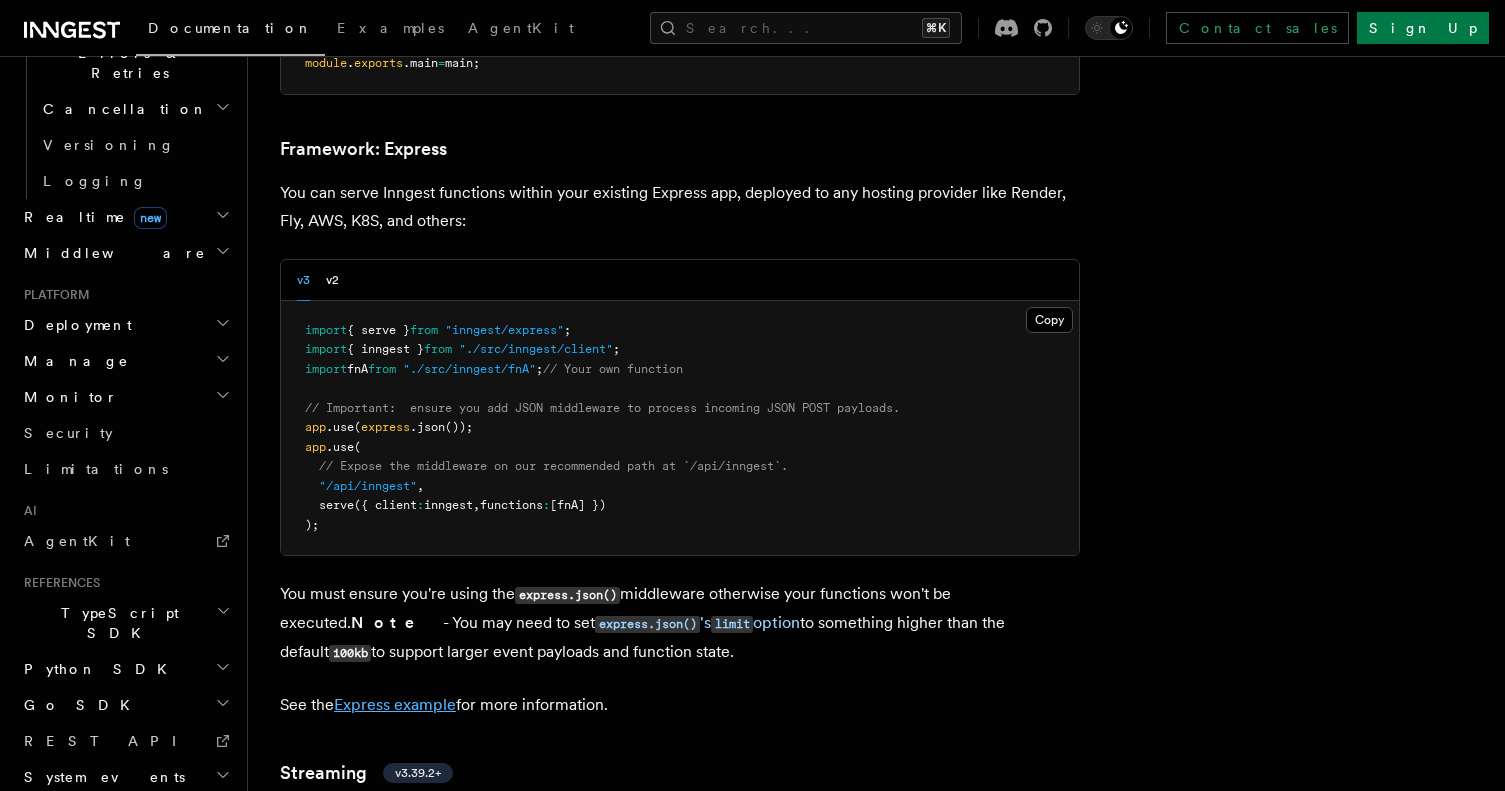 click on "Express
example" at bounding box center (395, 704) 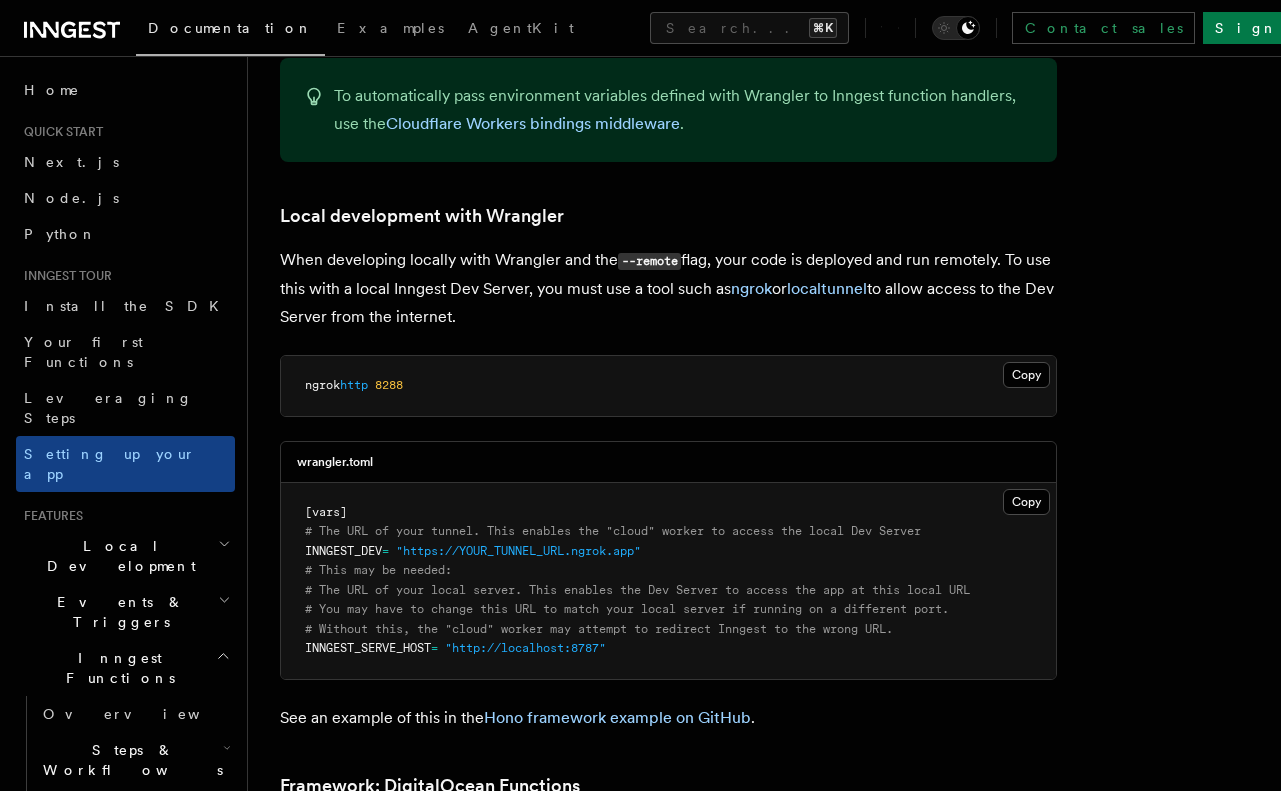 scroll, scrollTop: 0, scrollLeft: 0, axis: both 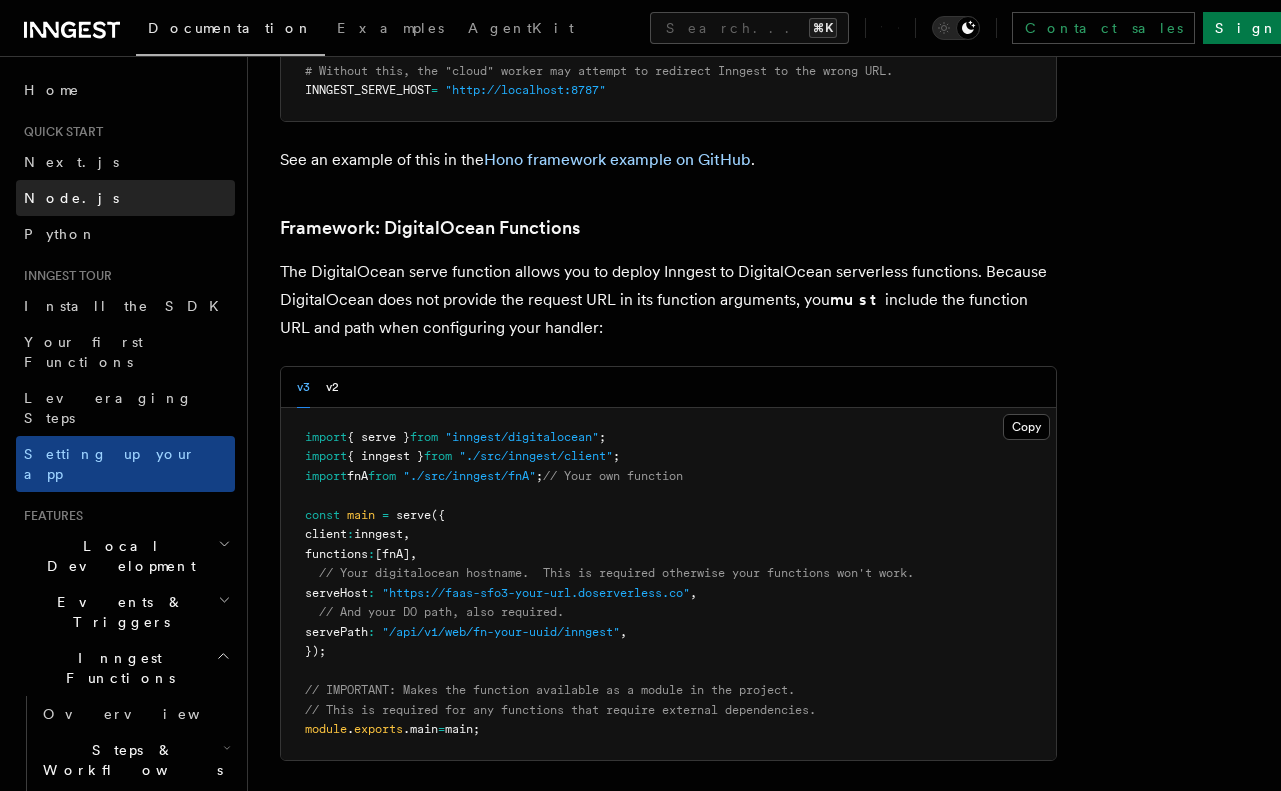 click on "Node.js" at bounding box center [125, 198] 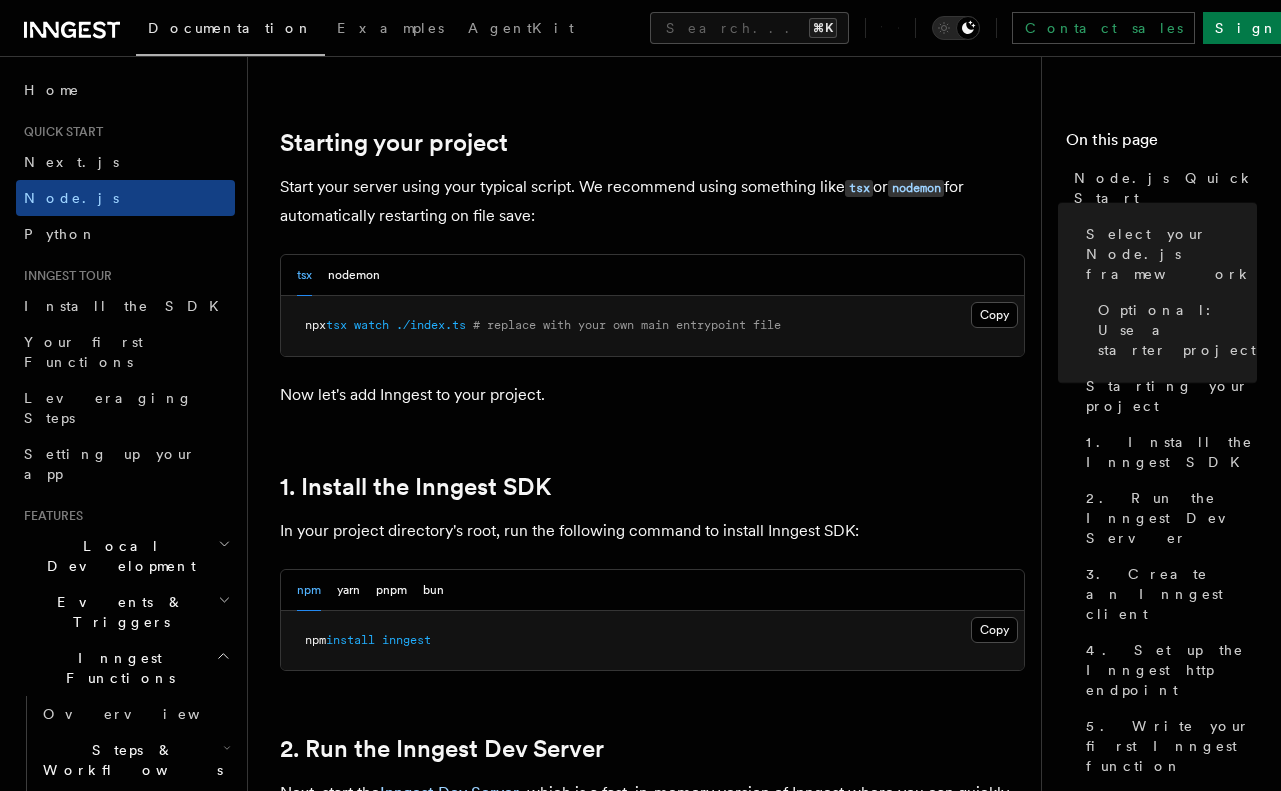 scroll, scrollTop: 1273, scrollLeft: 0, axis: vertical 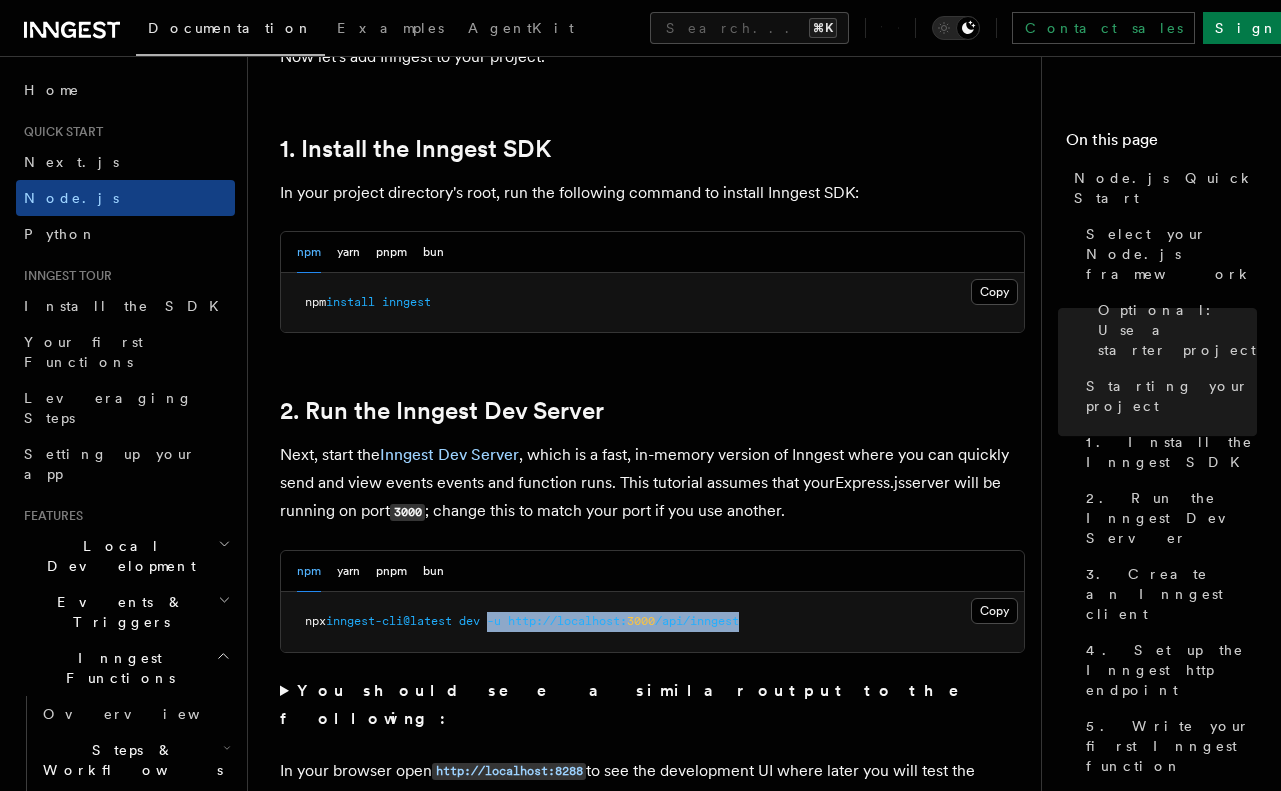 drag, startPoint x: 498, startPoint y: 623, endPoint x: 791, endPoint y: 623, distance: 293 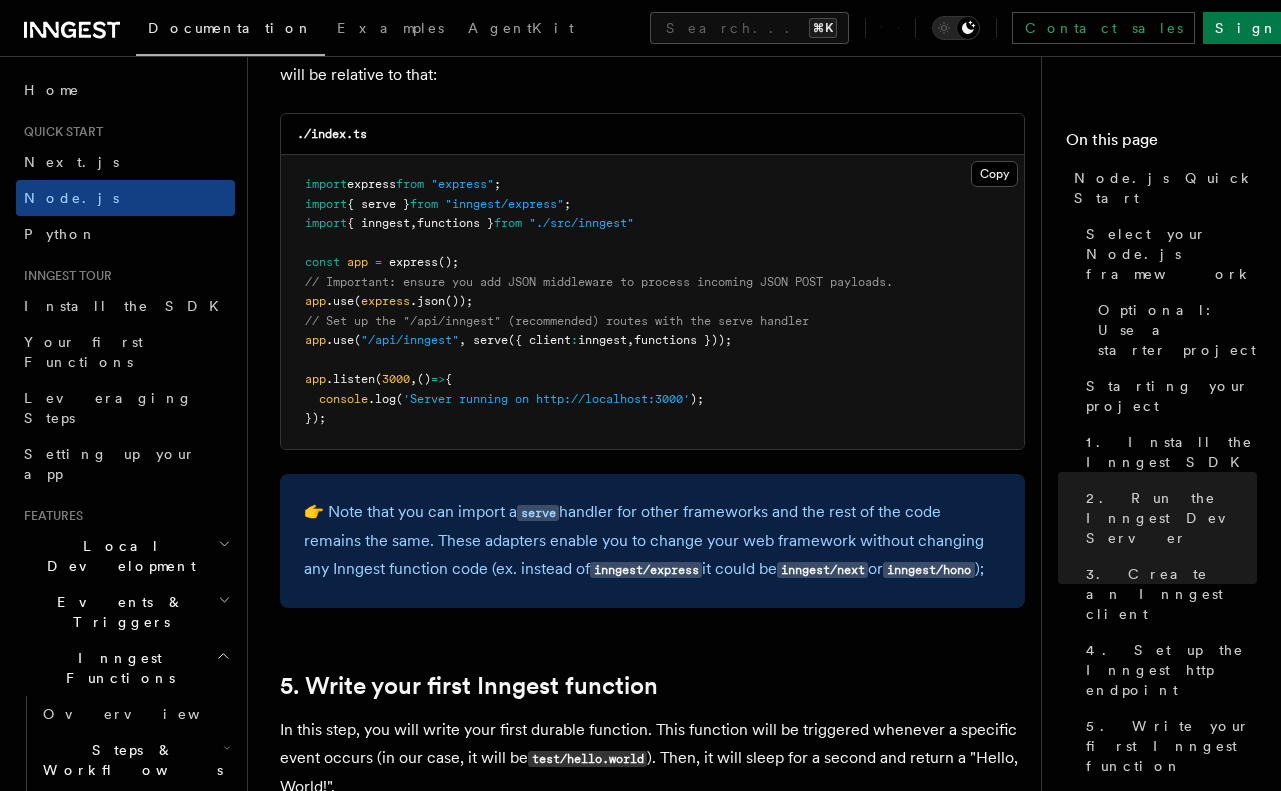 scroll, scrollTop: 3182, scrollLeft: 0, axis: vertical 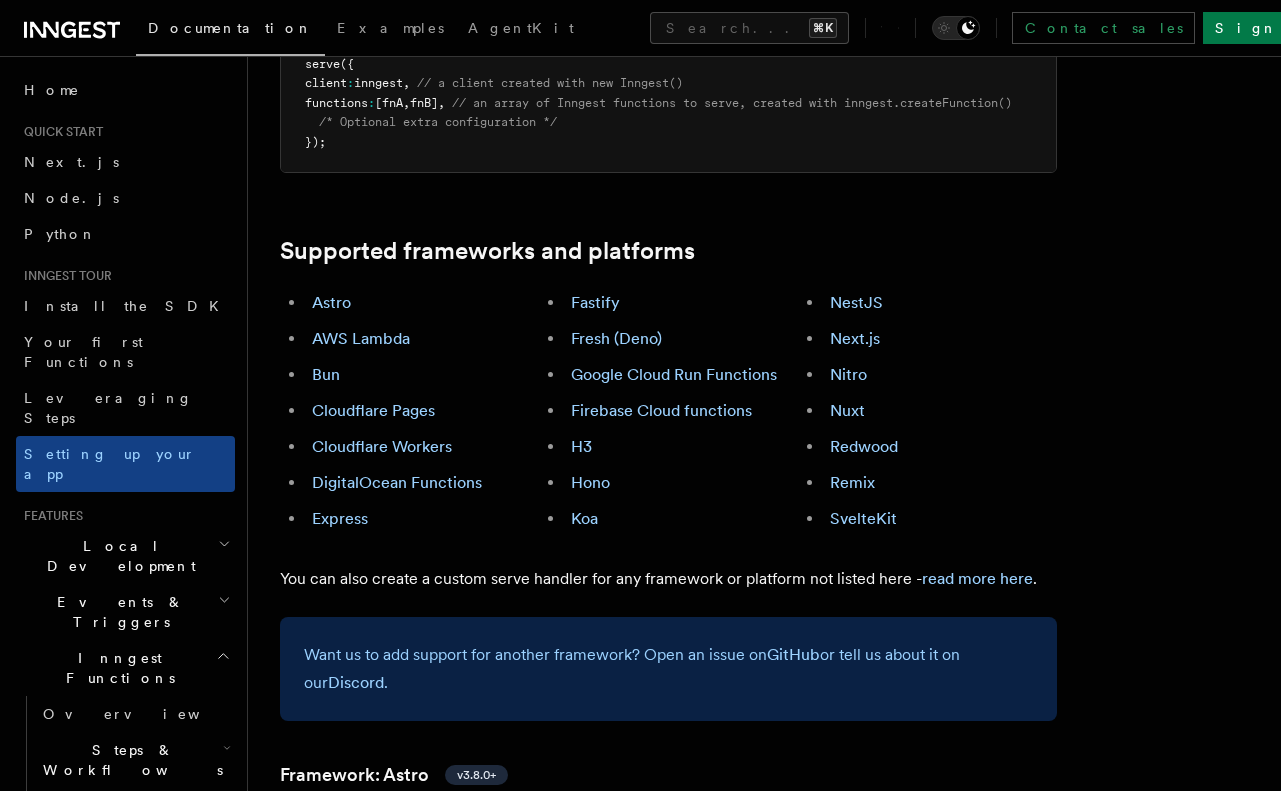 click on "Express" at bounding box center [422, 519] 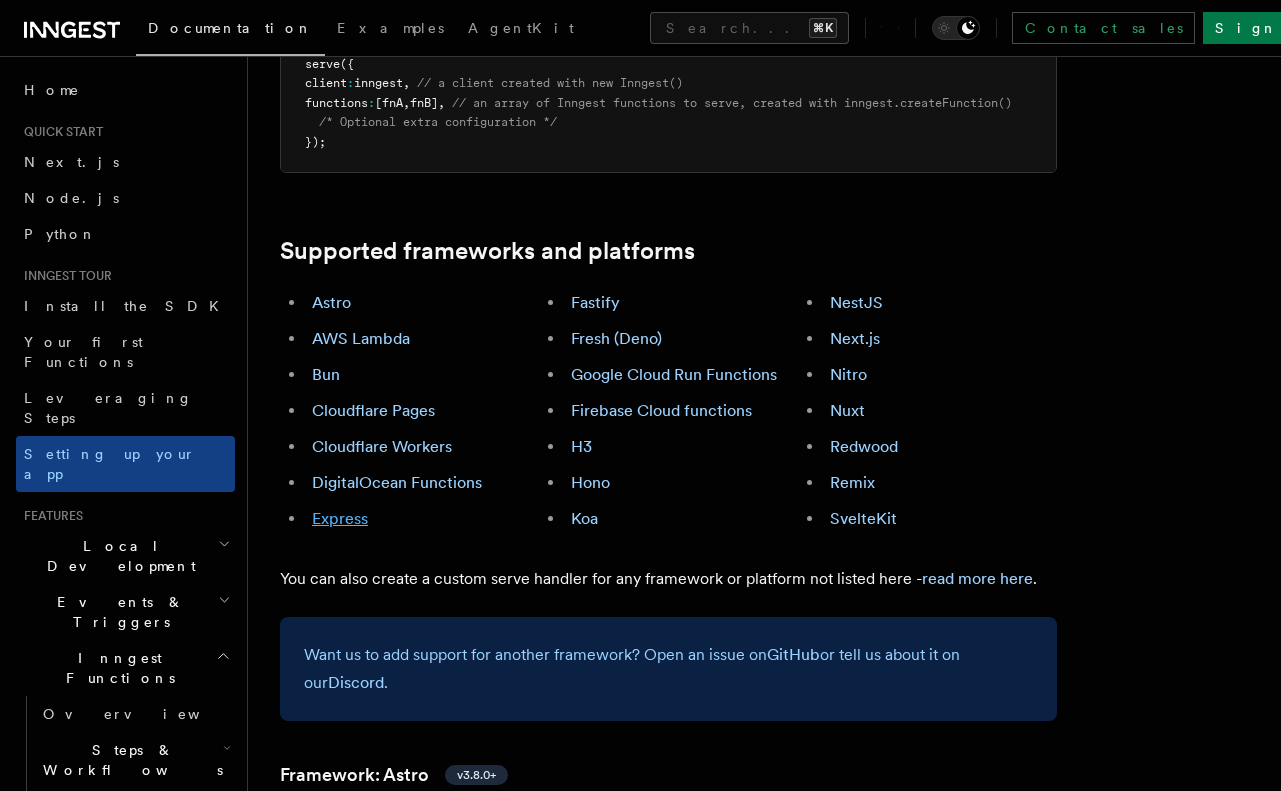 click on "Express" at bounding box center [340, 518] 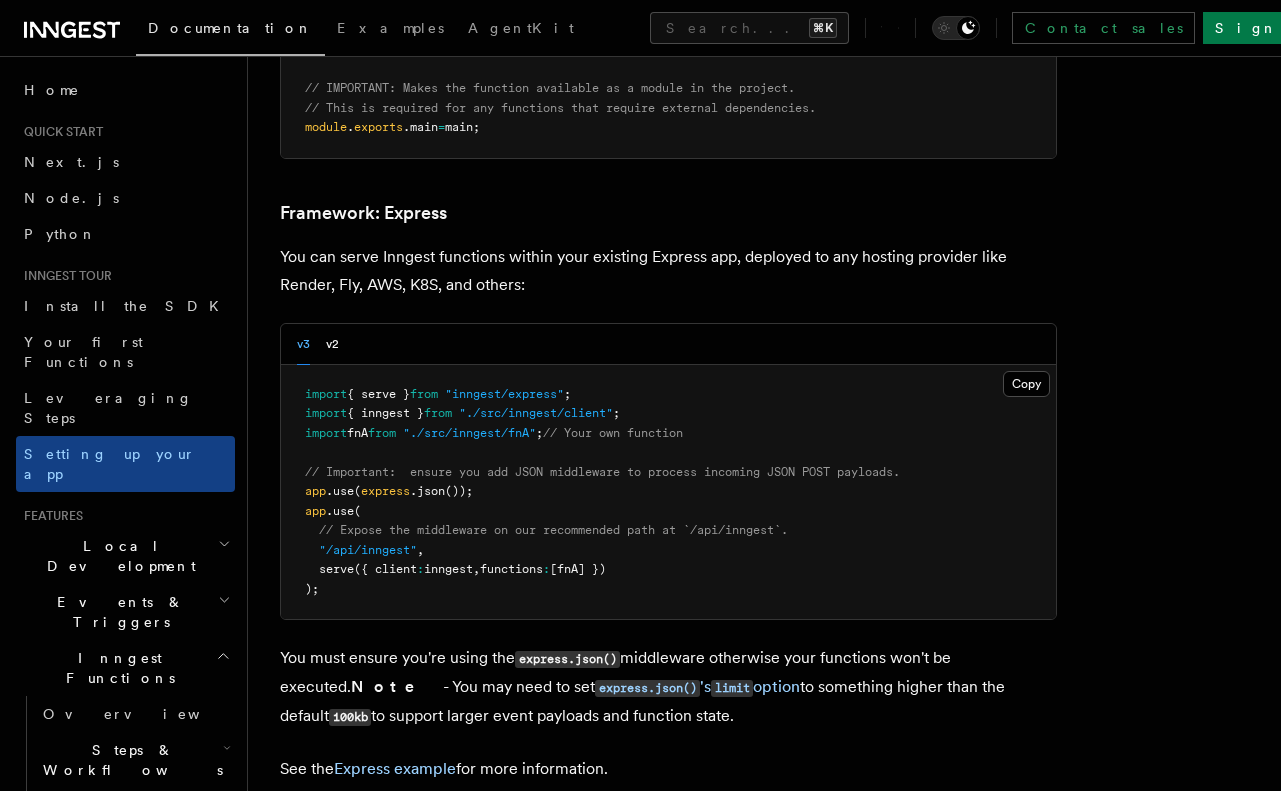 scroll, scrollTop: 5187, scrollLeft: 0, axis: vertical 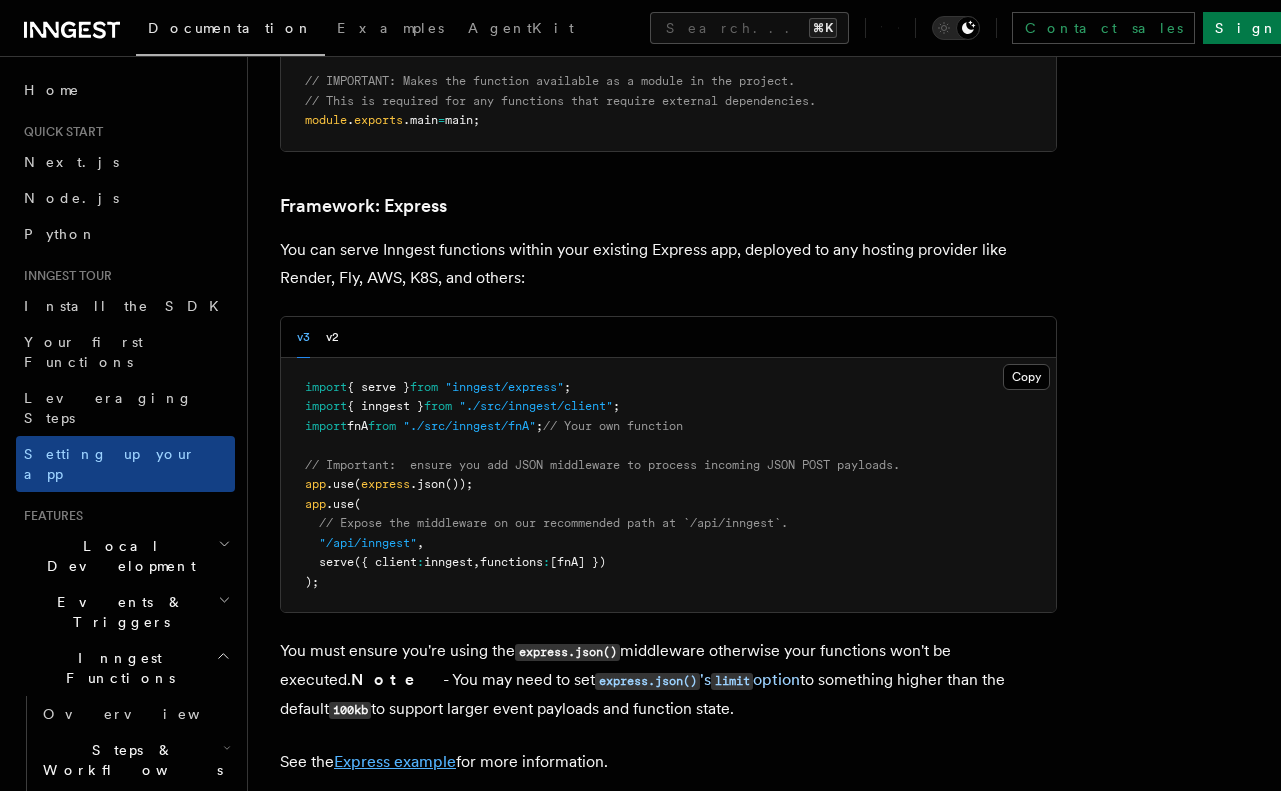click on "Express
example" at bounding box center (395, 761) 